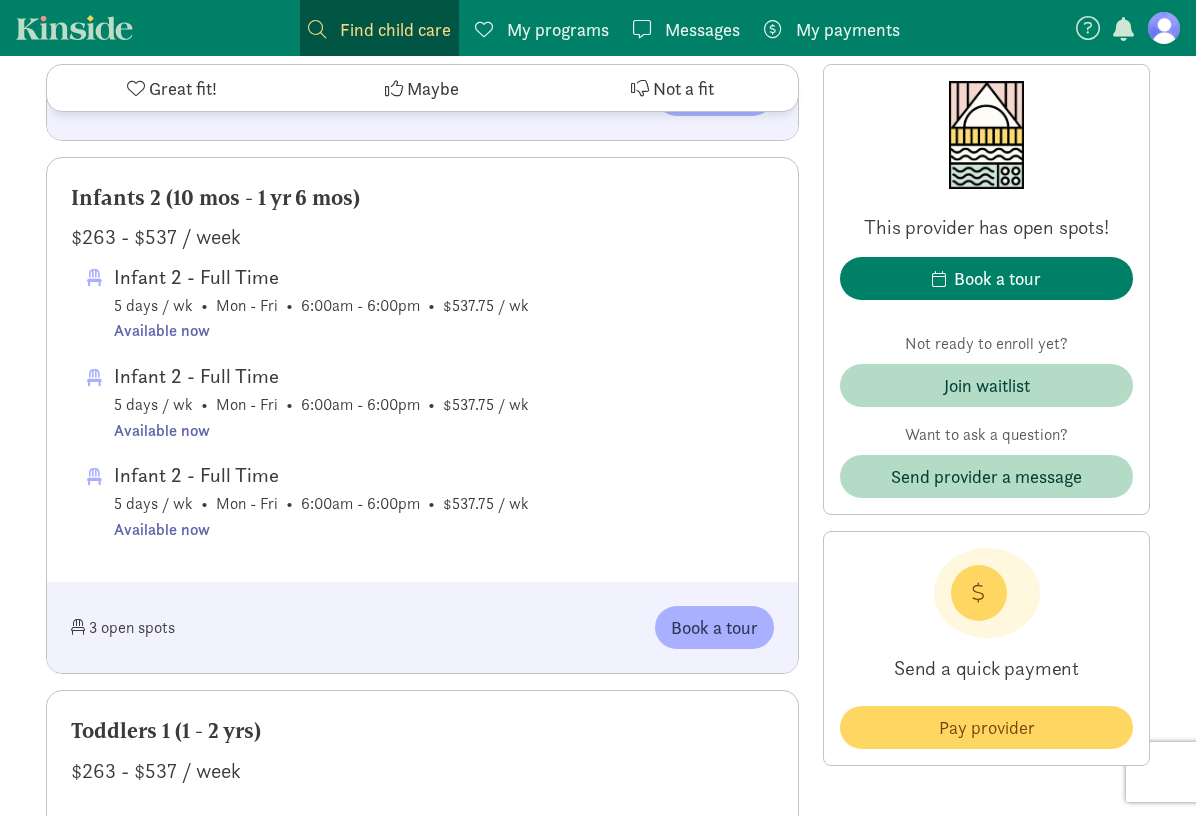 scroll, scrollTop: 1335, scrollLeft: 0, axis: vertical 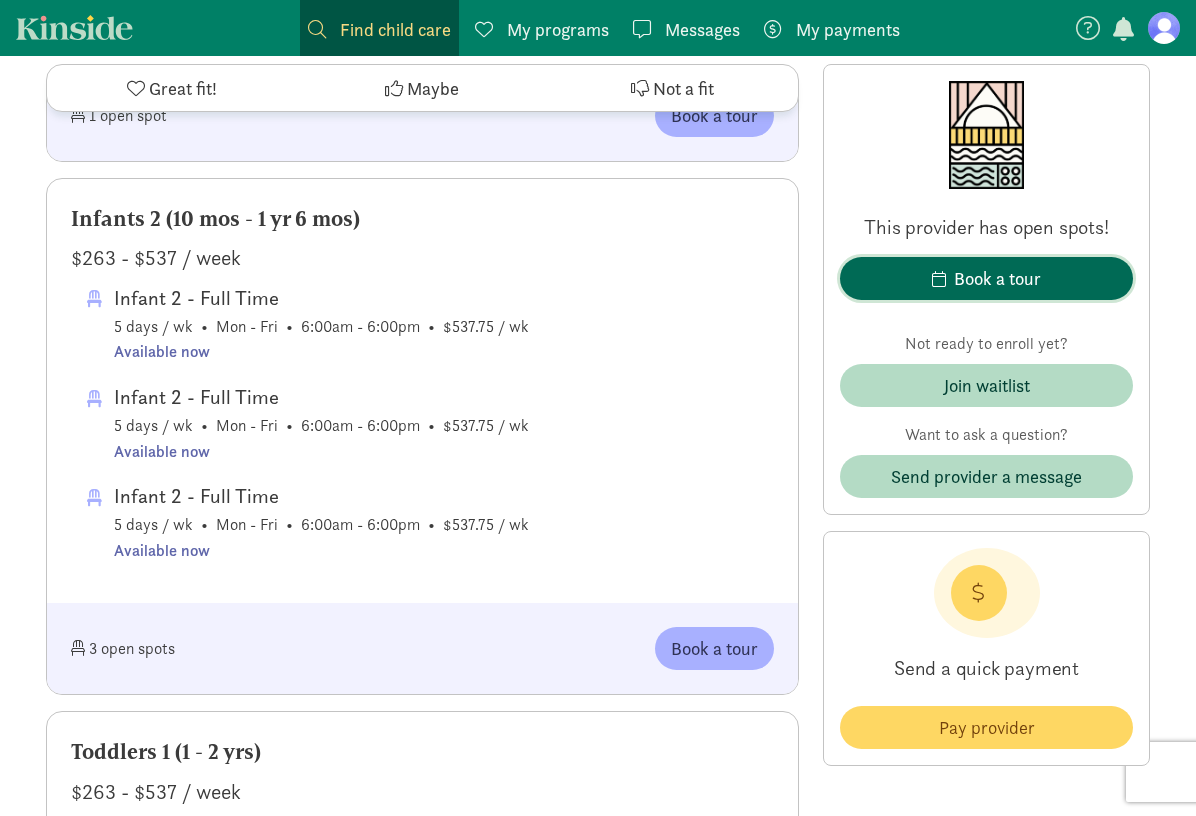 click on "Book a tour" 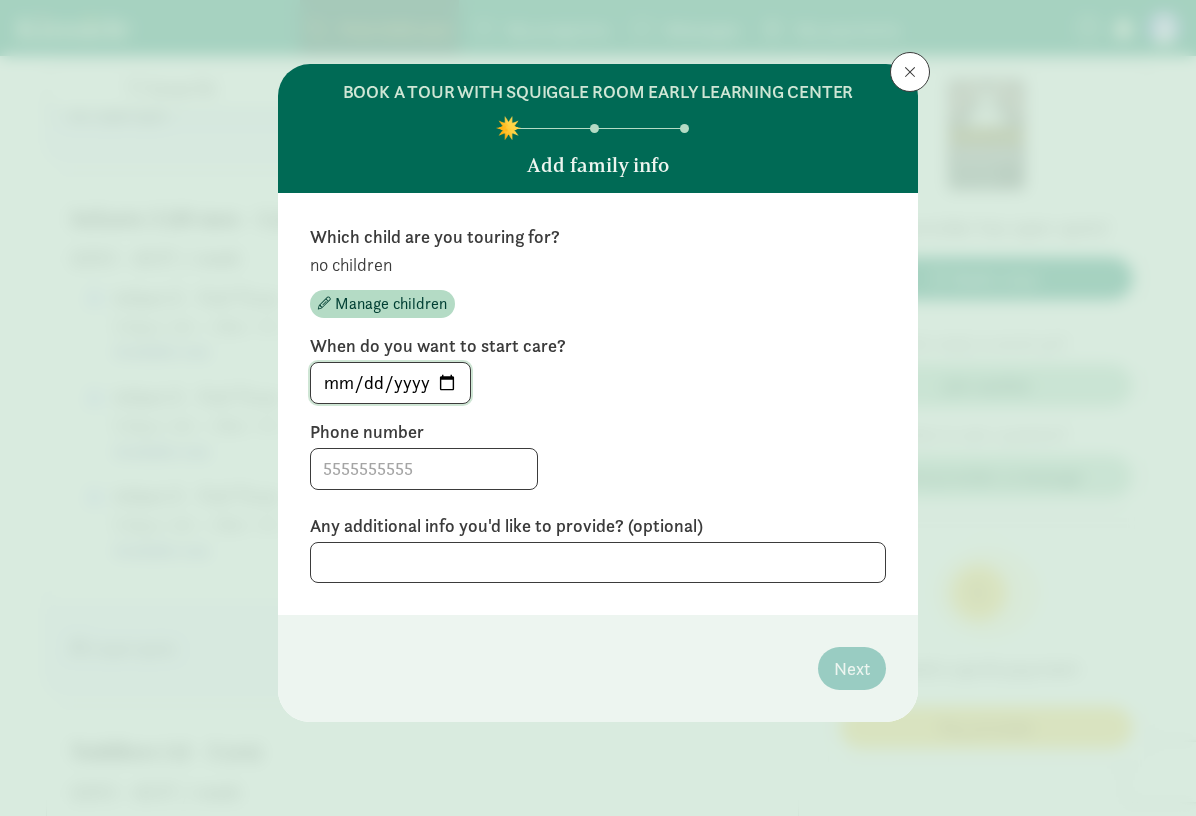 click on "[DATE]" 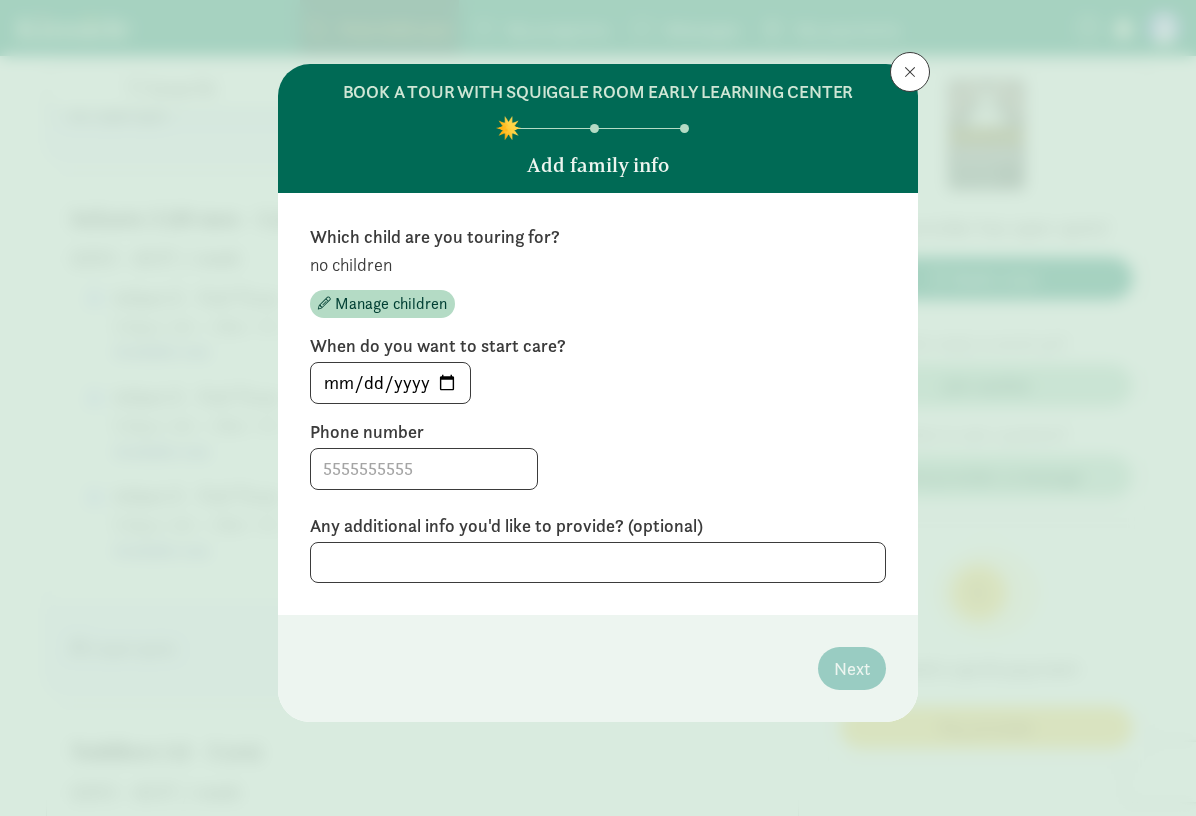 click on "[DATE]" at bounding box center (598, 383) 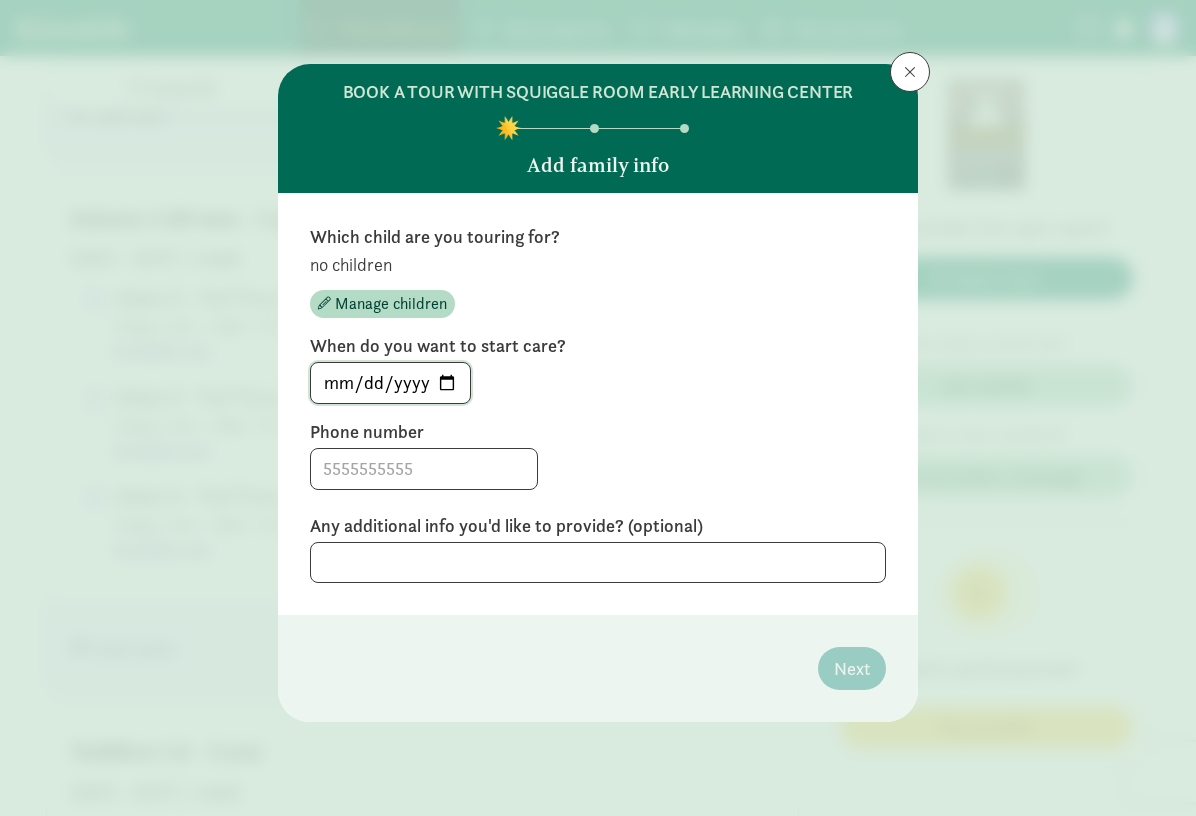 click on "[DATE]" 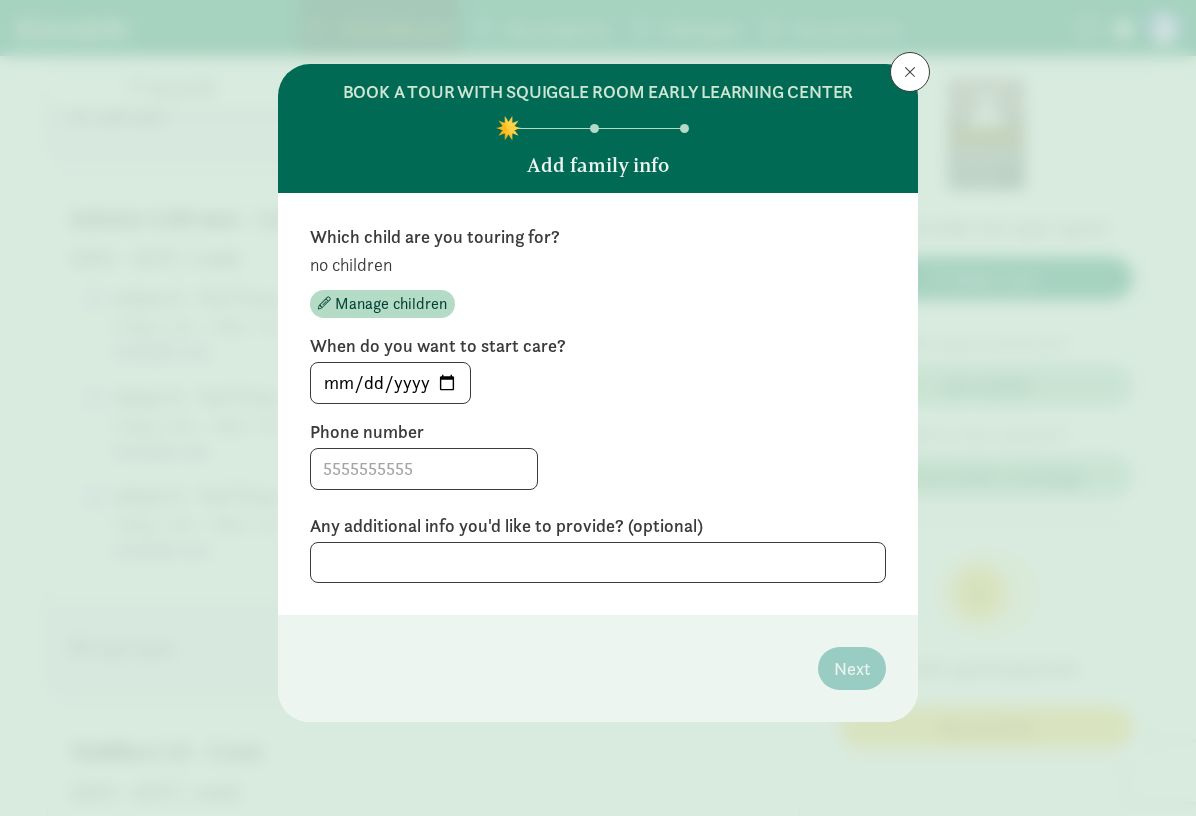 click on "[DATE]" at bounding box center [598, 383] 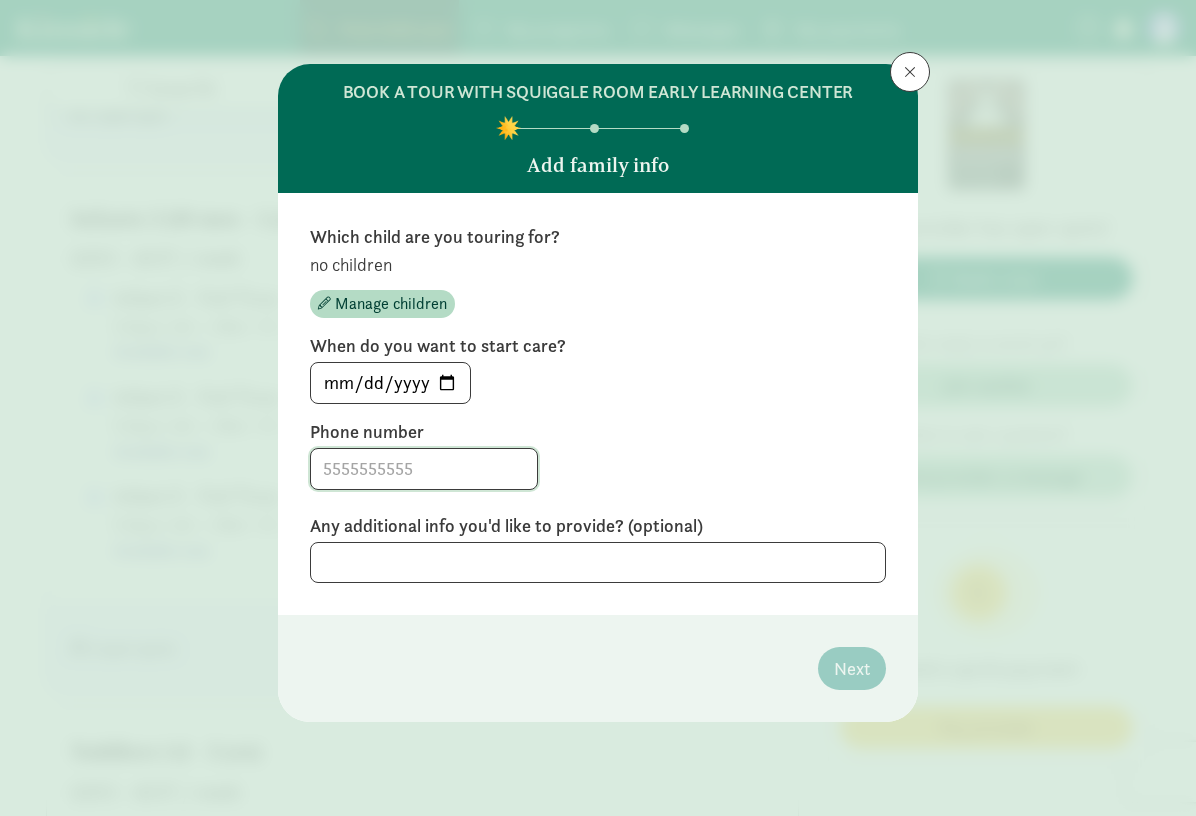 click 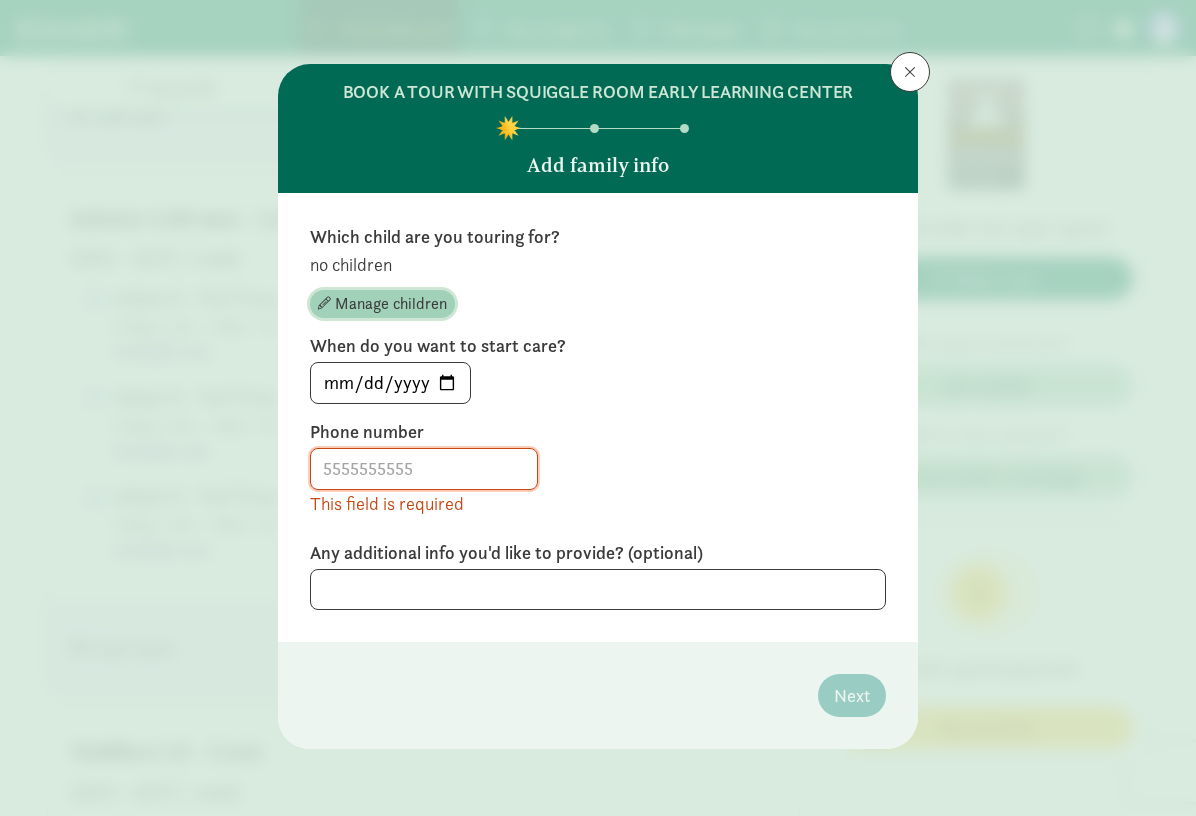 click on "Manage children" at bounding box center (391, 304) 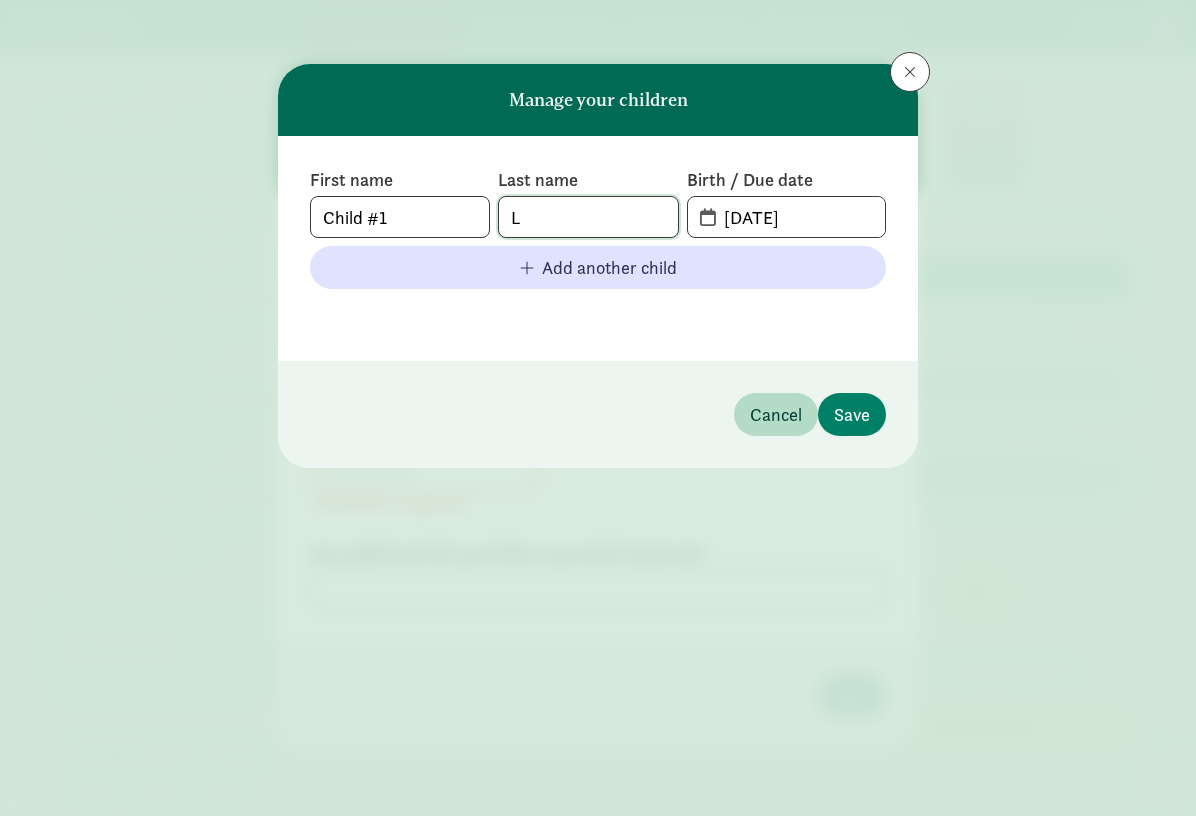 click on "L" 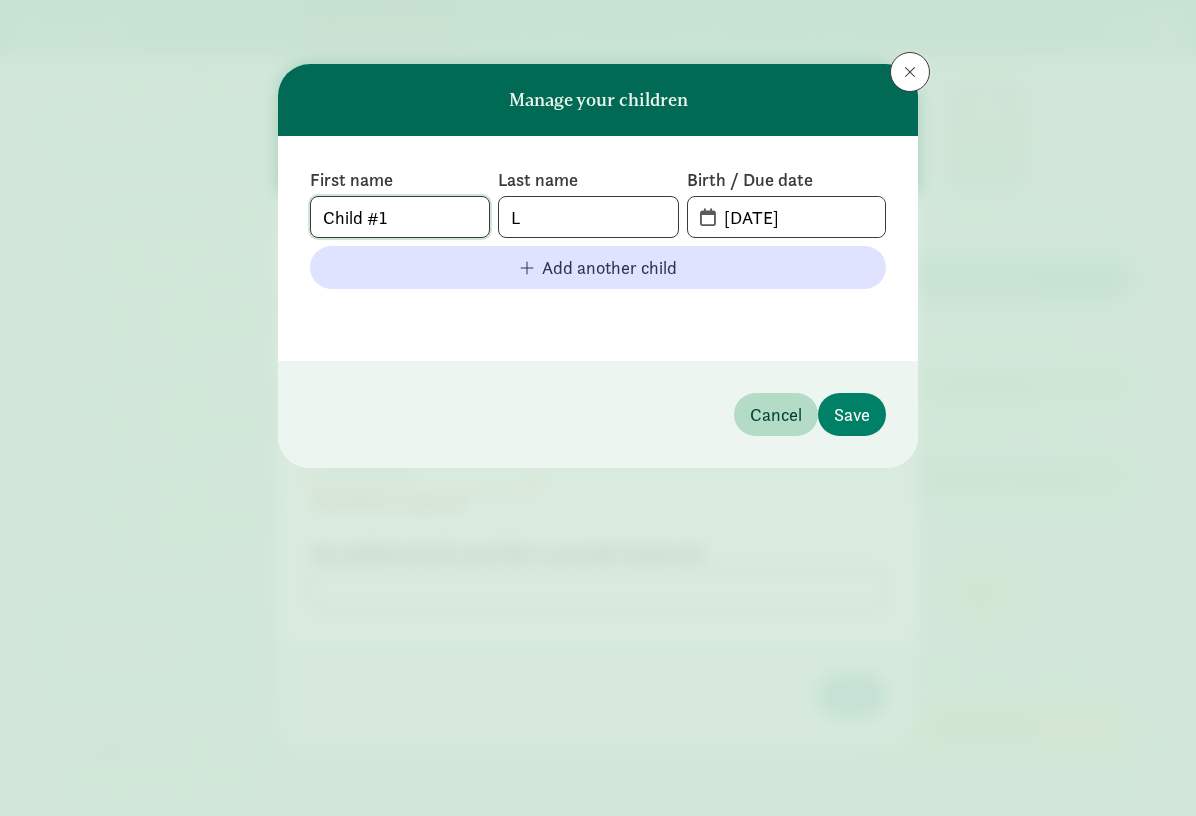 drag, startPoint x: 337, startPoint y: 217, endPoint x: 206, endPoint y: 213, distance: 131.06105 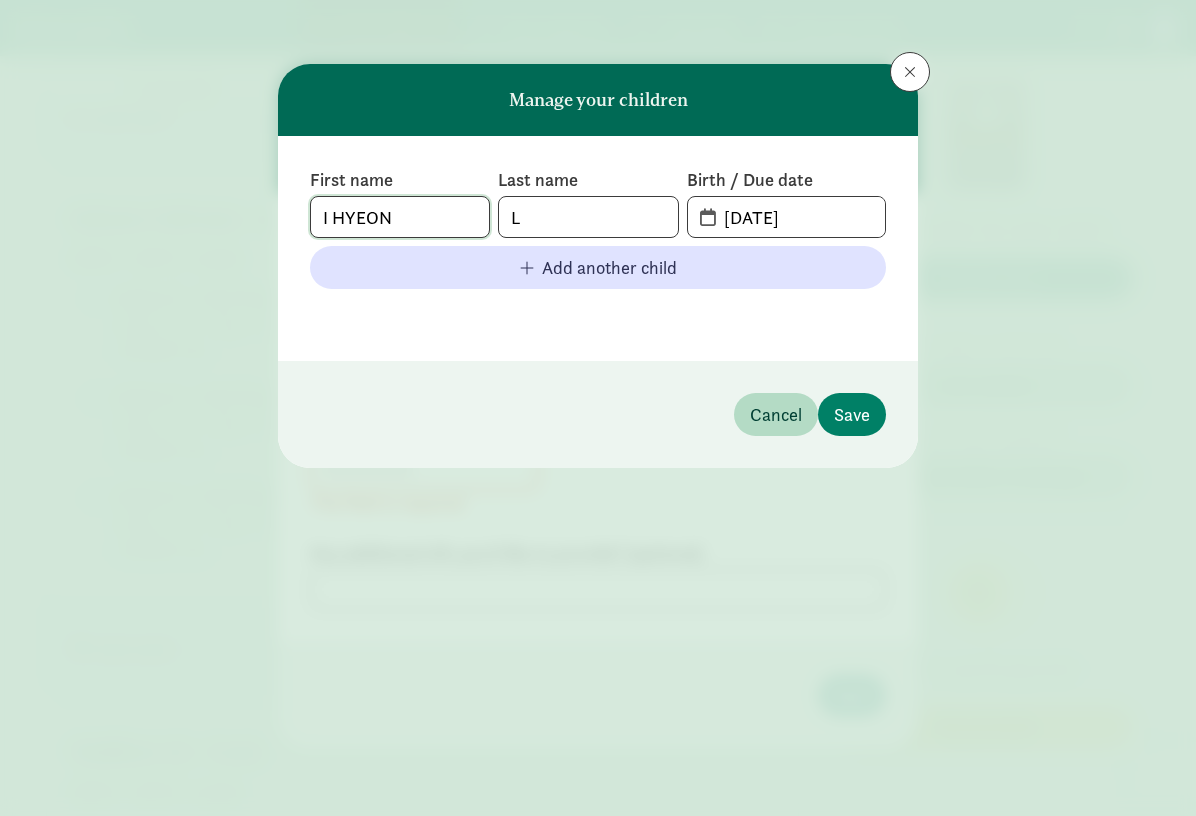 type on "I HYEON" 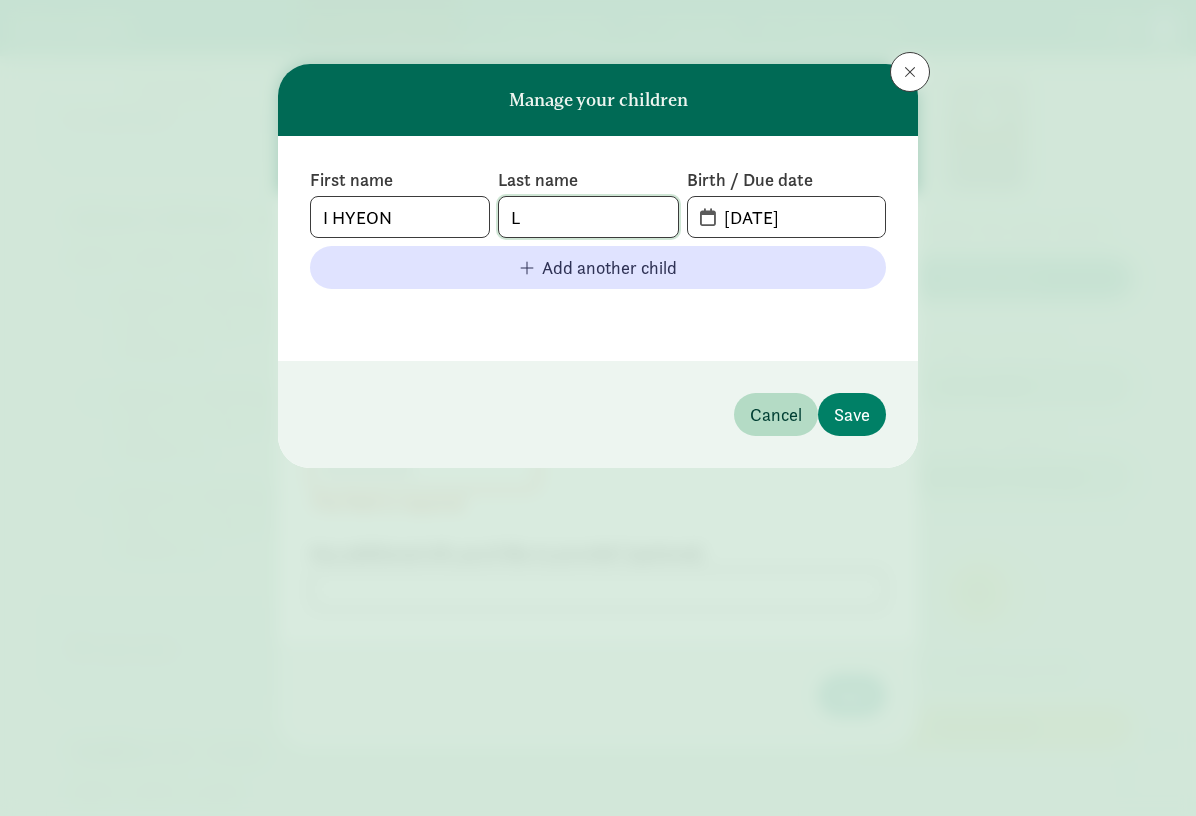 drag, startPoint x: 547, startPoint y: 217, endPoint x: 378, endPoint y: 209, distance: 169.18924 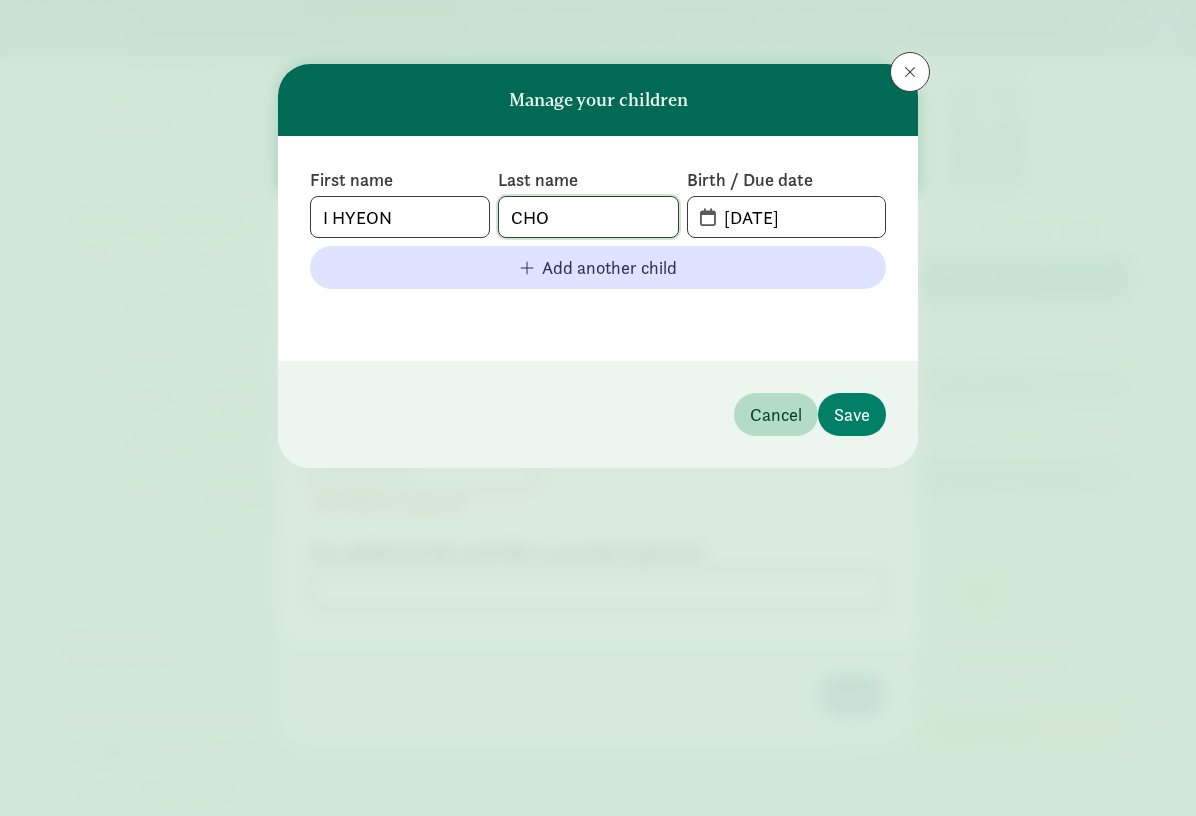 type on "CHO" 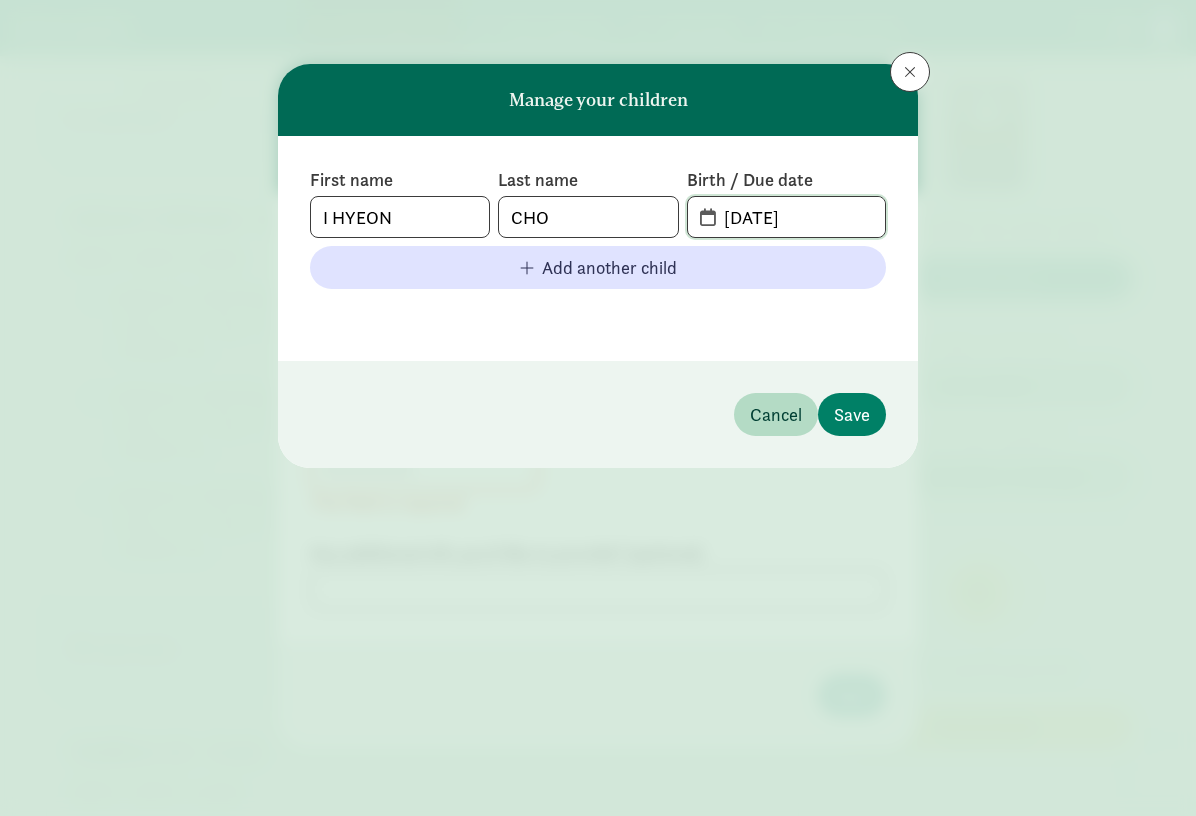 click on "07-15-2025" 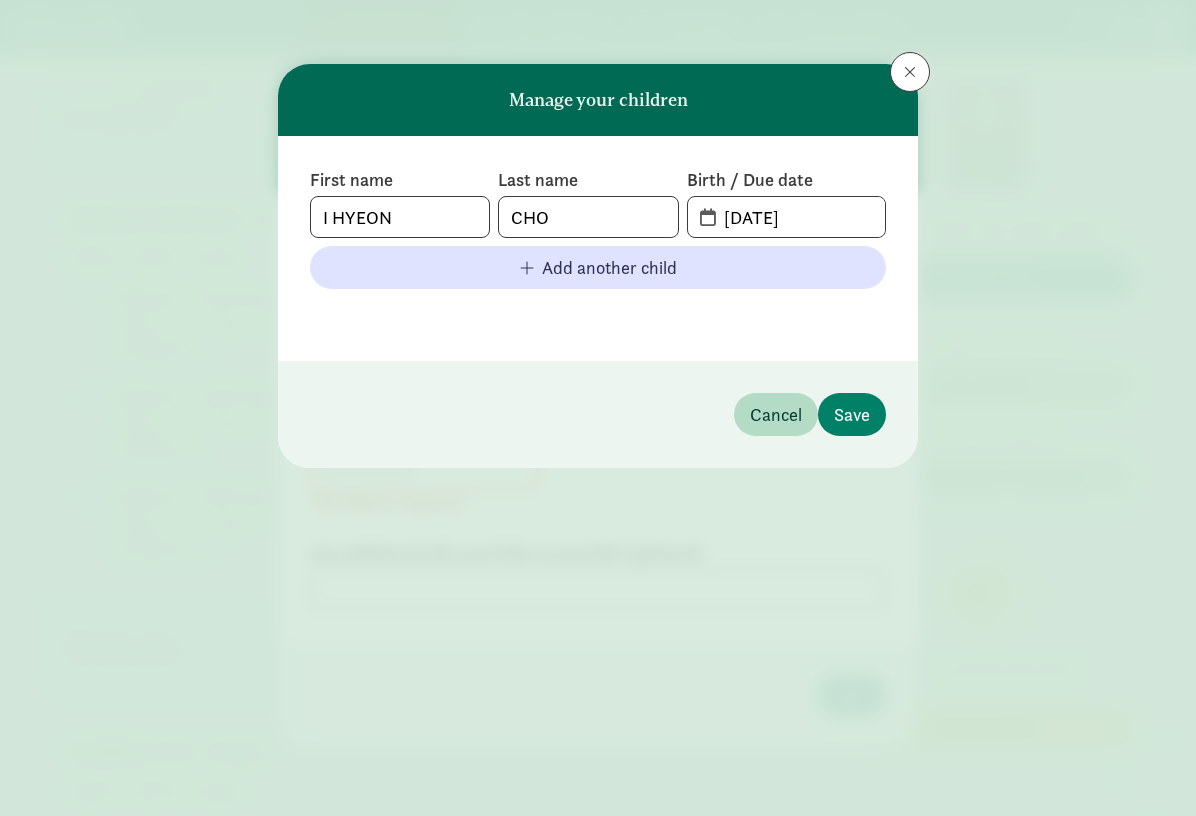 click on "07-15-2025" at bounding box center (786, 217) 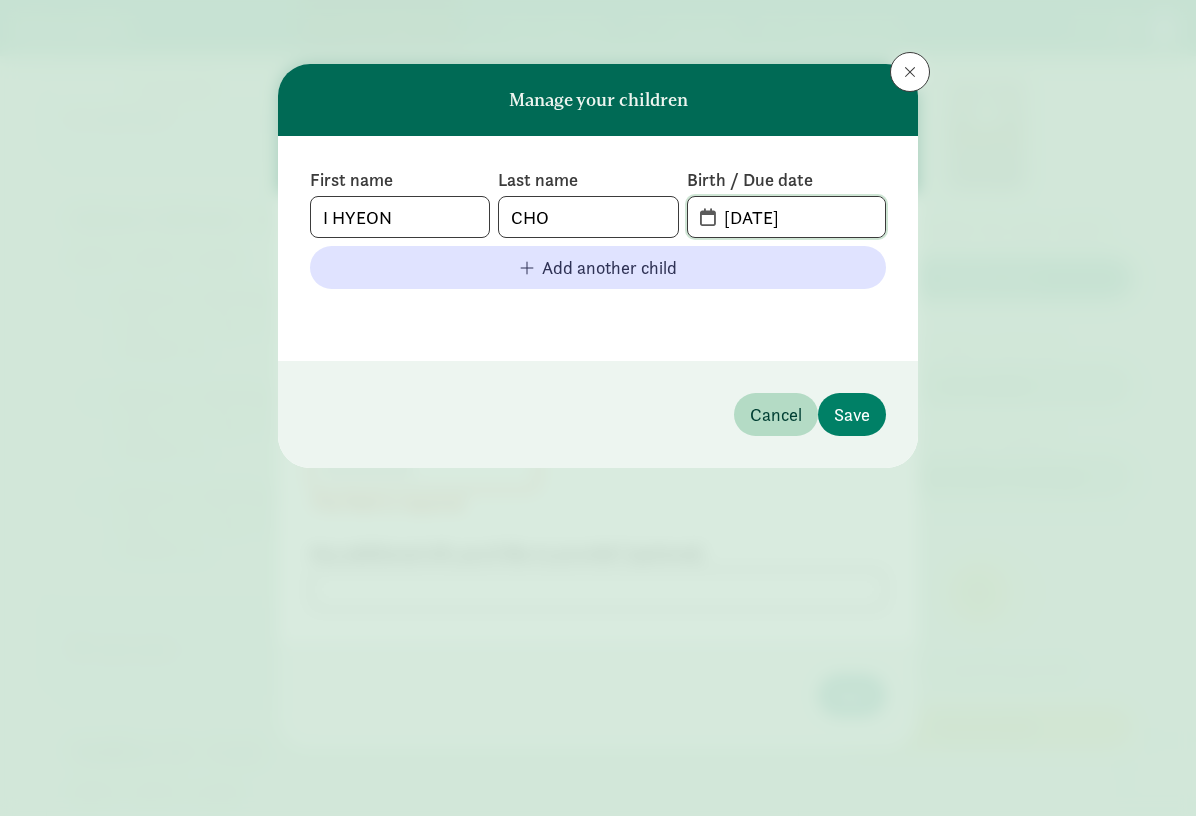 drag, startPoint x: 725, startPoint y: 220, endPoint x: 830, endPoint y: 217, distance: 105.04285 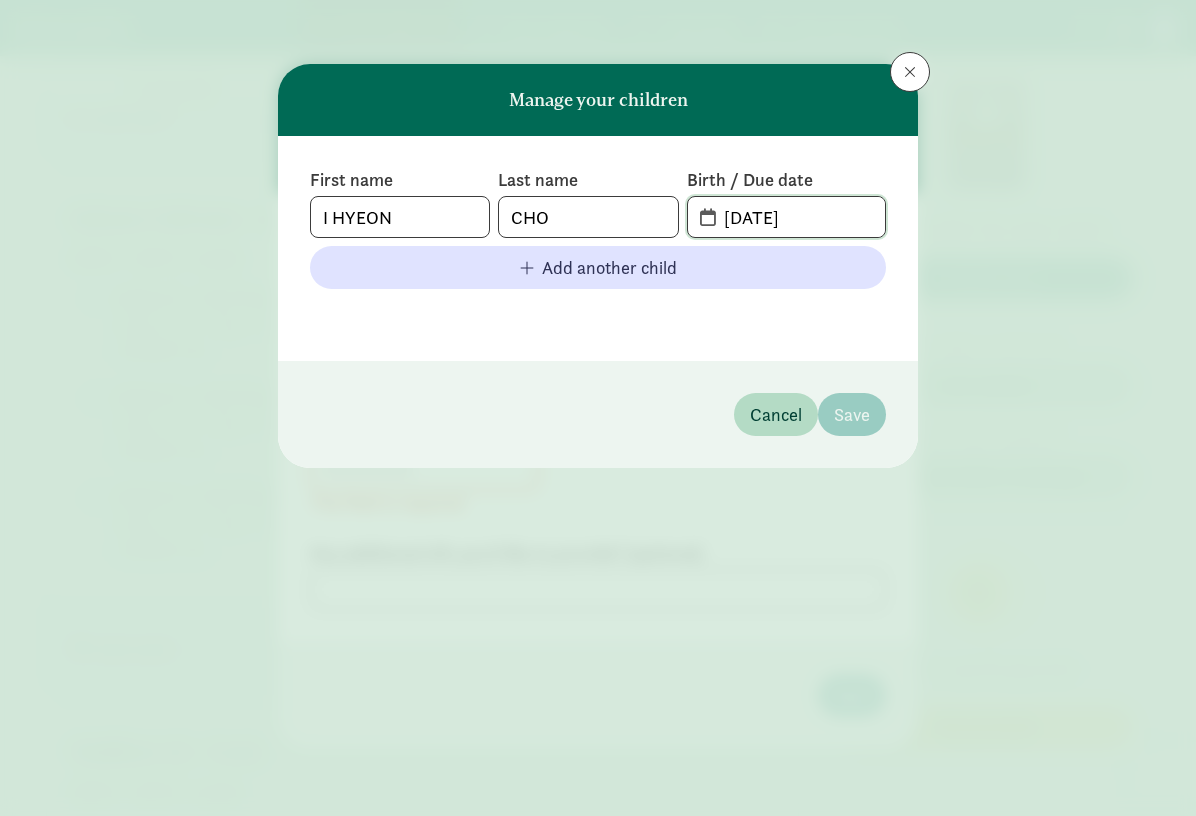 type on "22-09-2025" 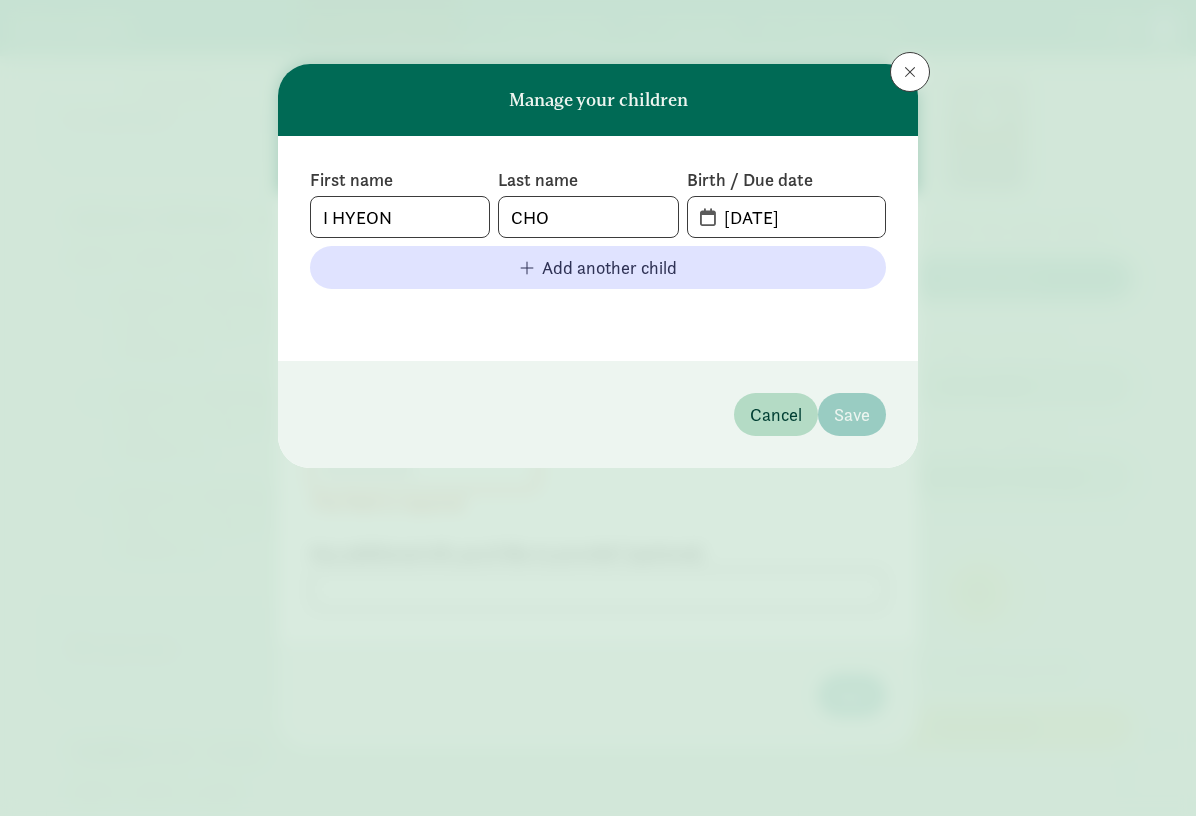 click 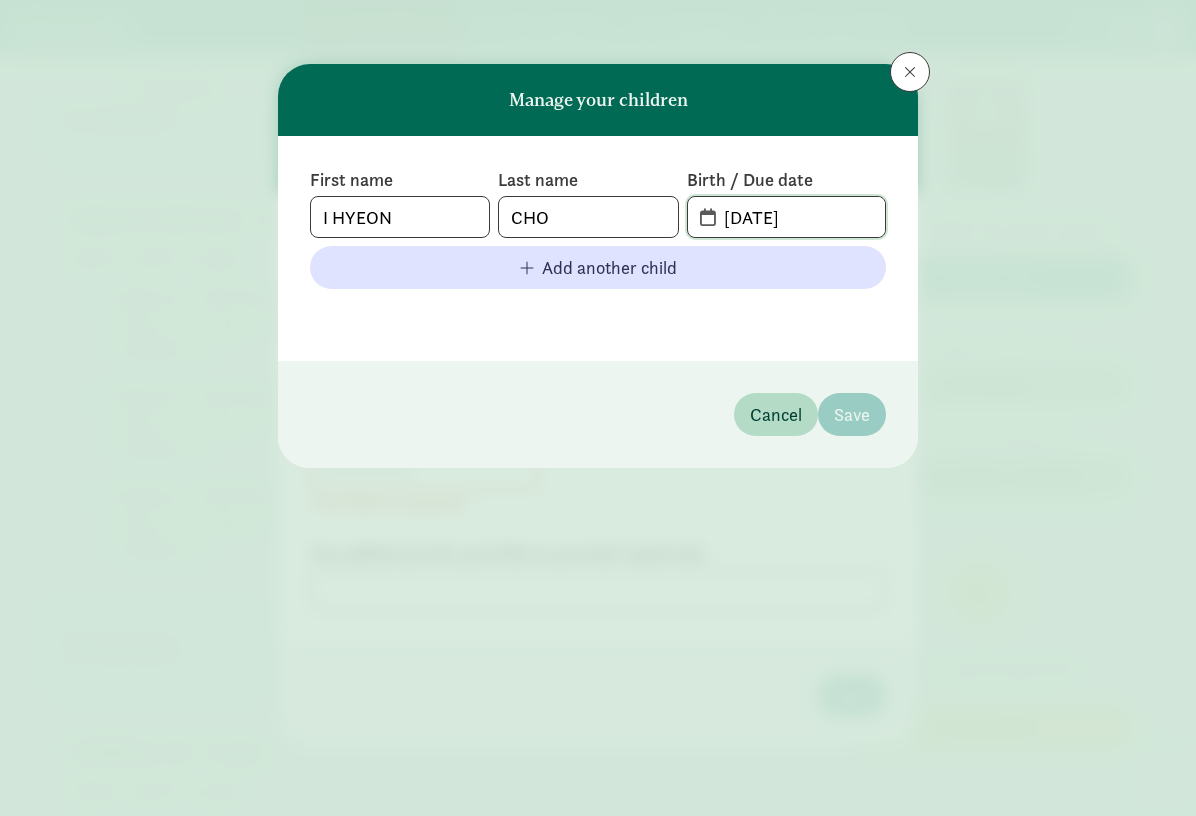 click on "22-09-2025" 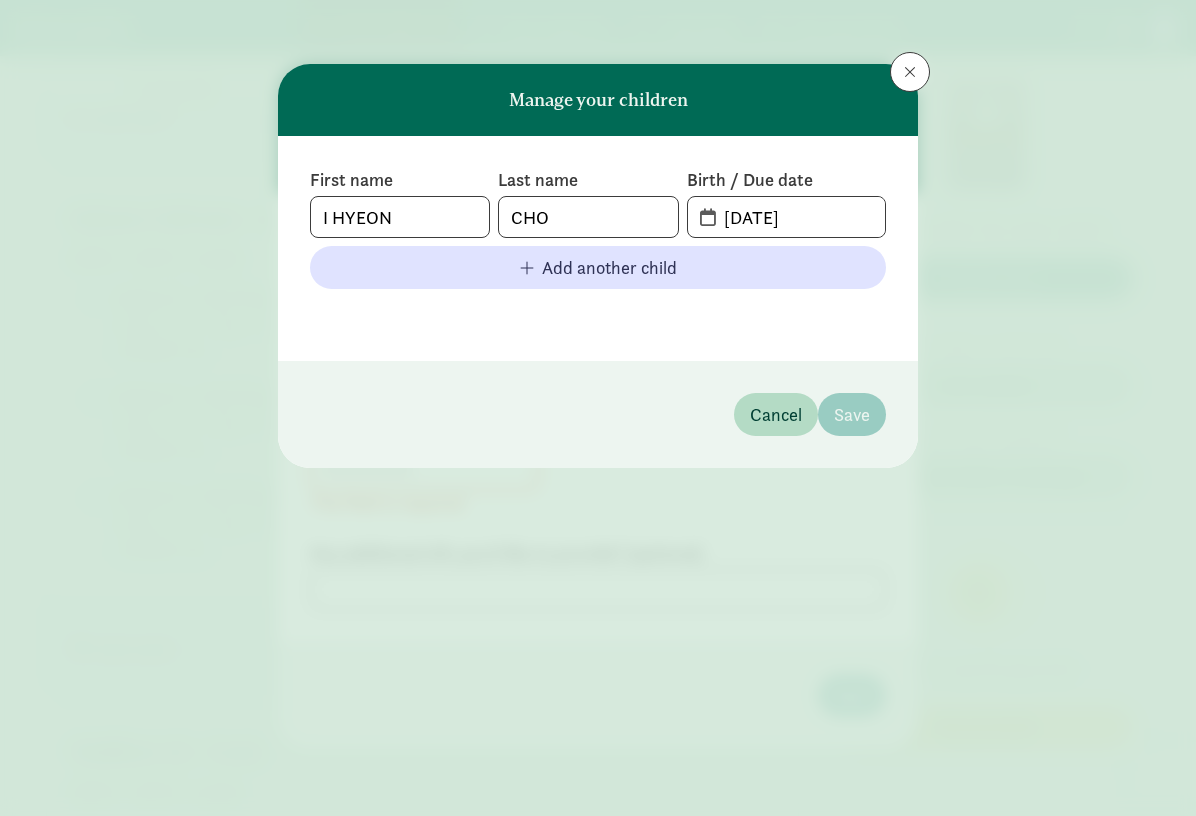 drag, startPoint x: 704, startPoint y: 222, endPoint x: 813, endPoint y: 215, distance: 109.22454 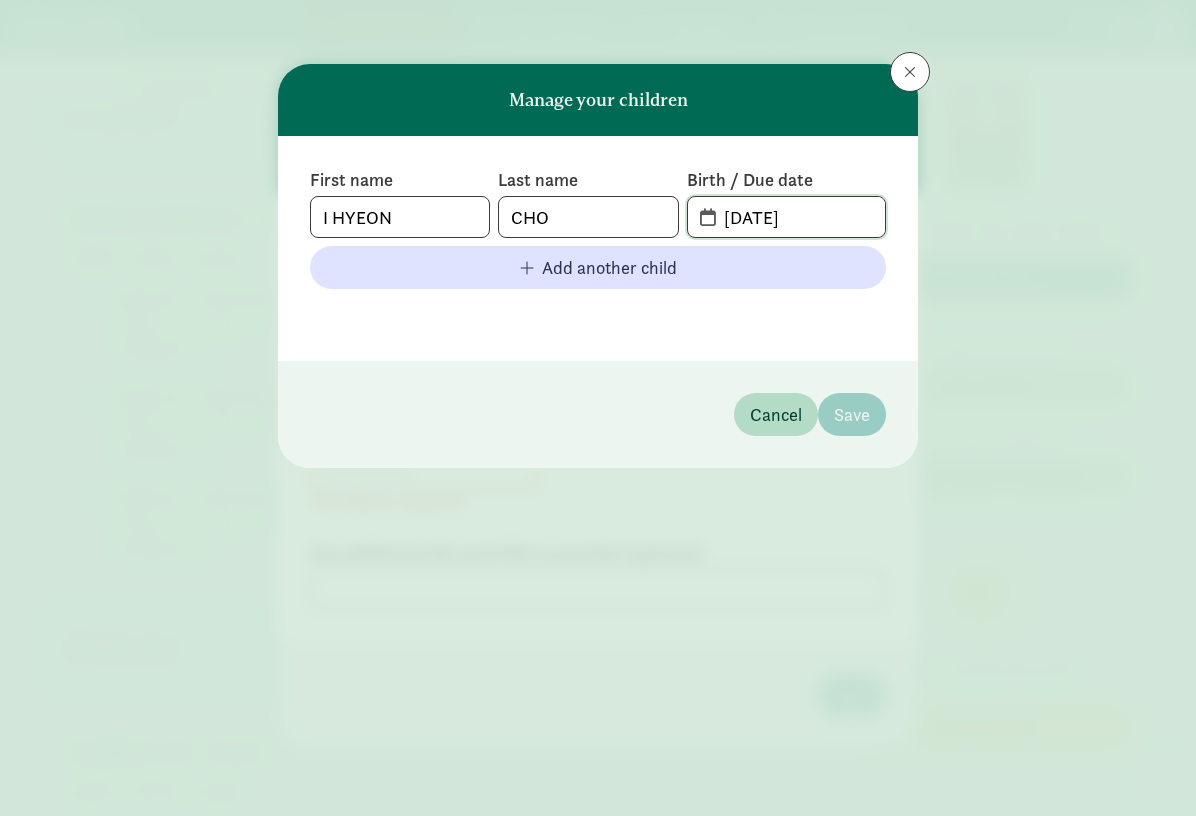 click on "22-09-2025" 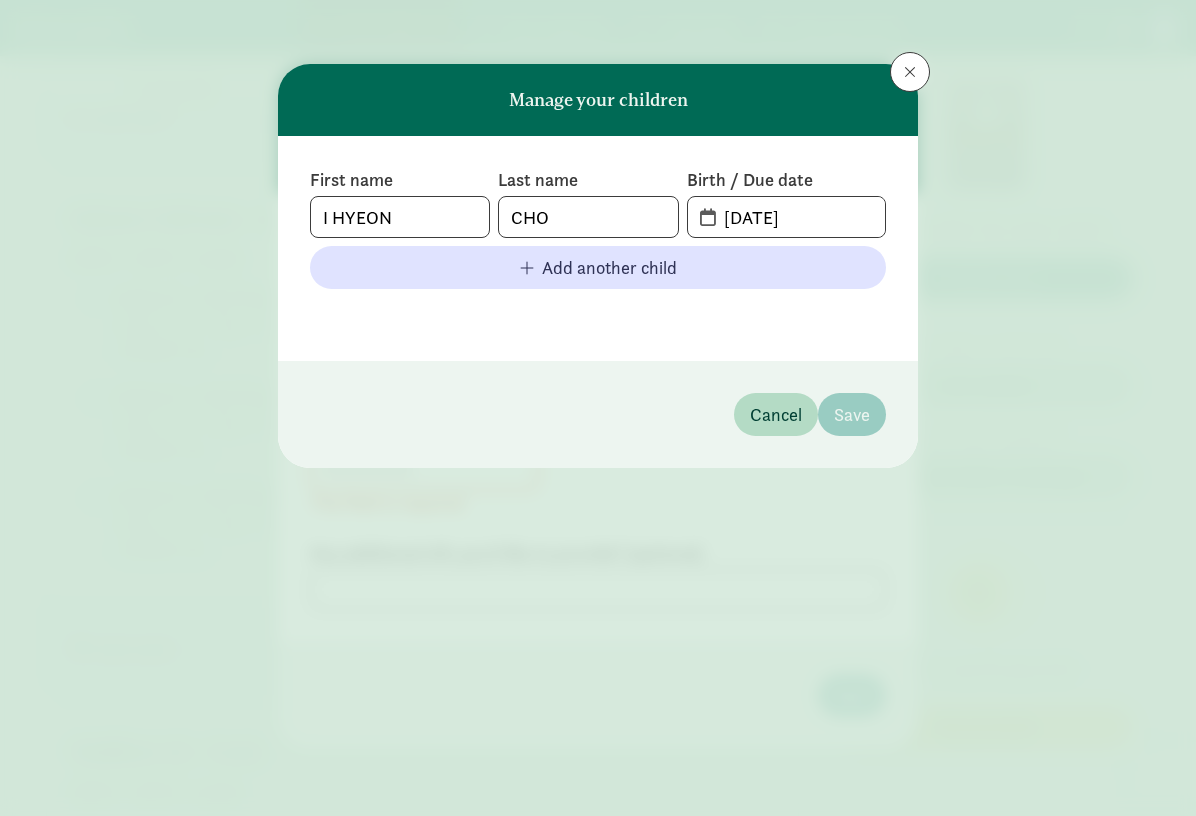 click 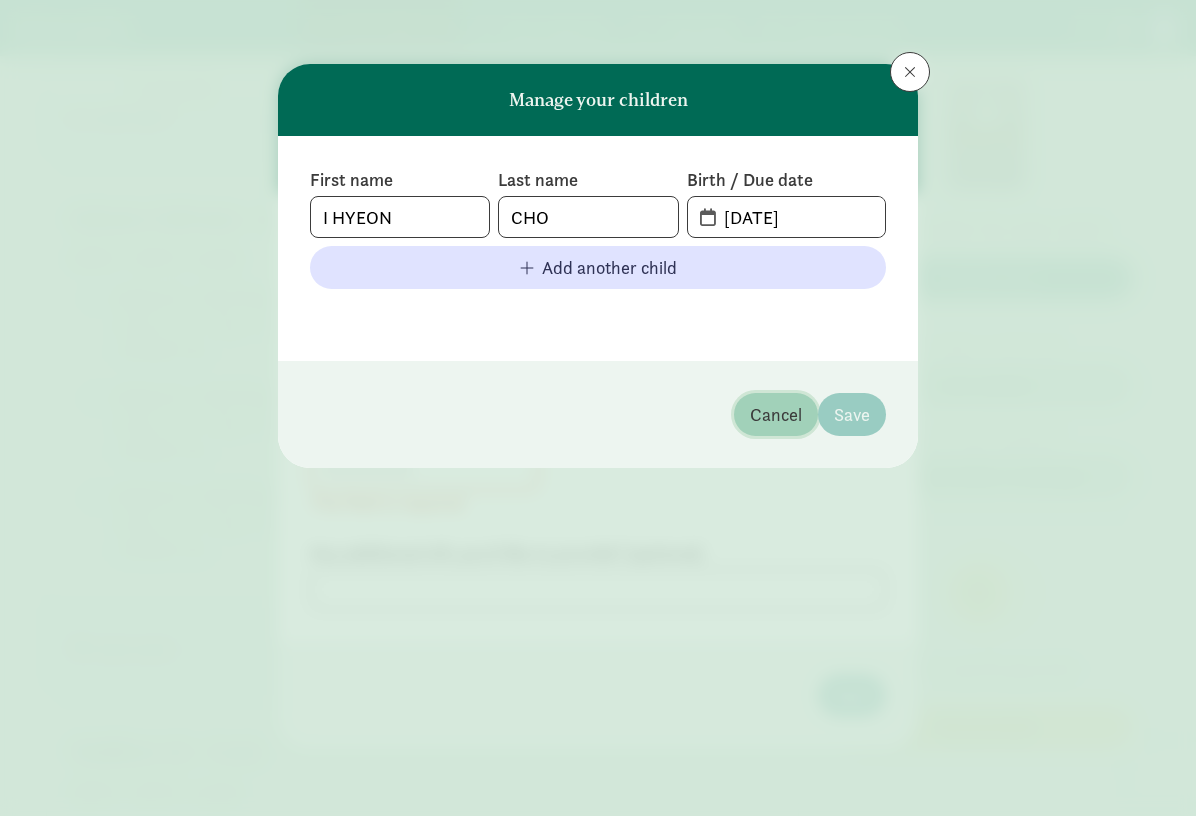 click on "Cancel" at bounding box center (776, 414) 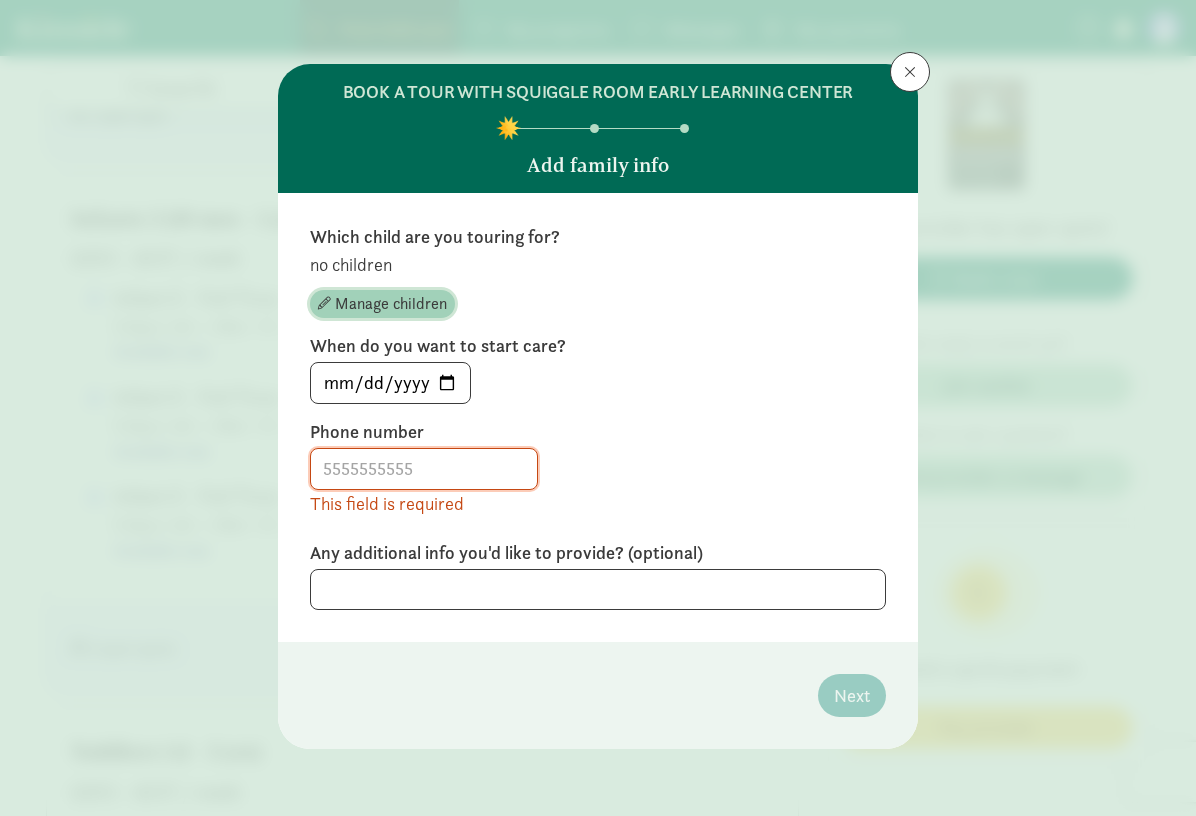 click on "Manage children" at bounding box center (391, 304) 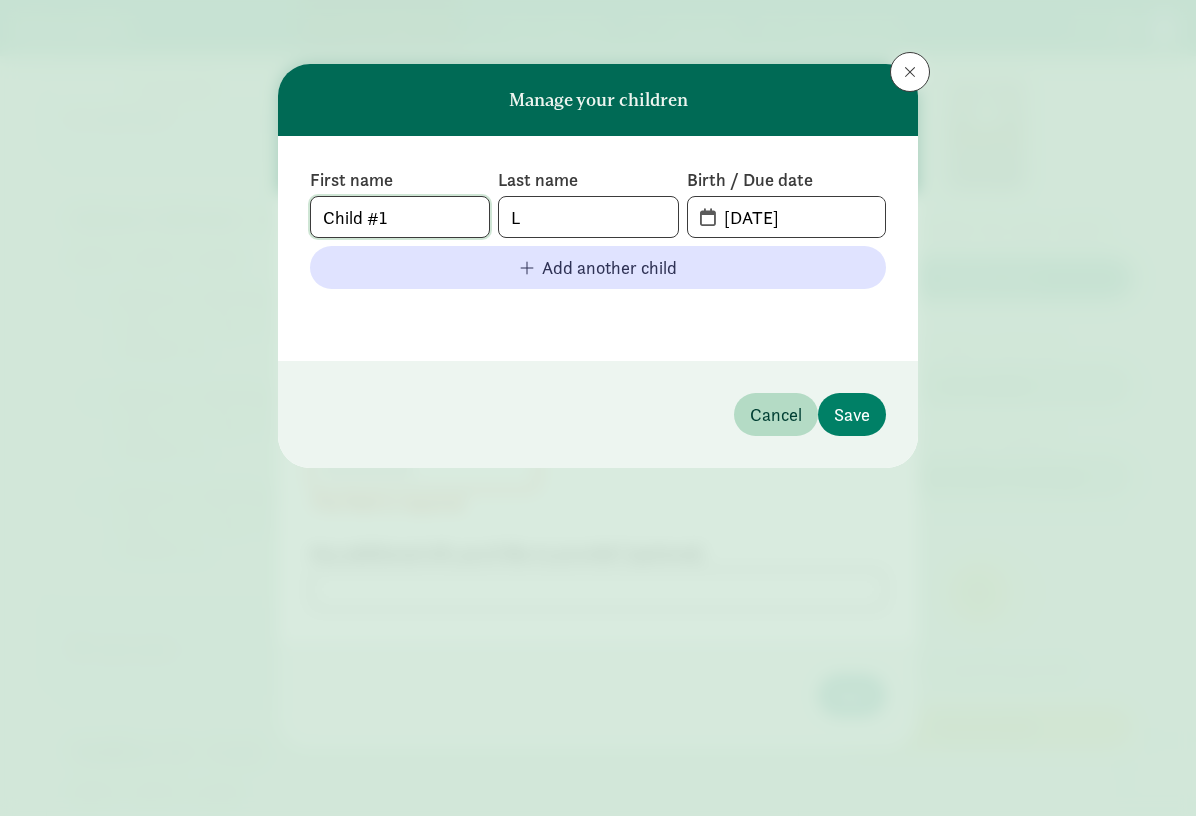 click on "Child #1" 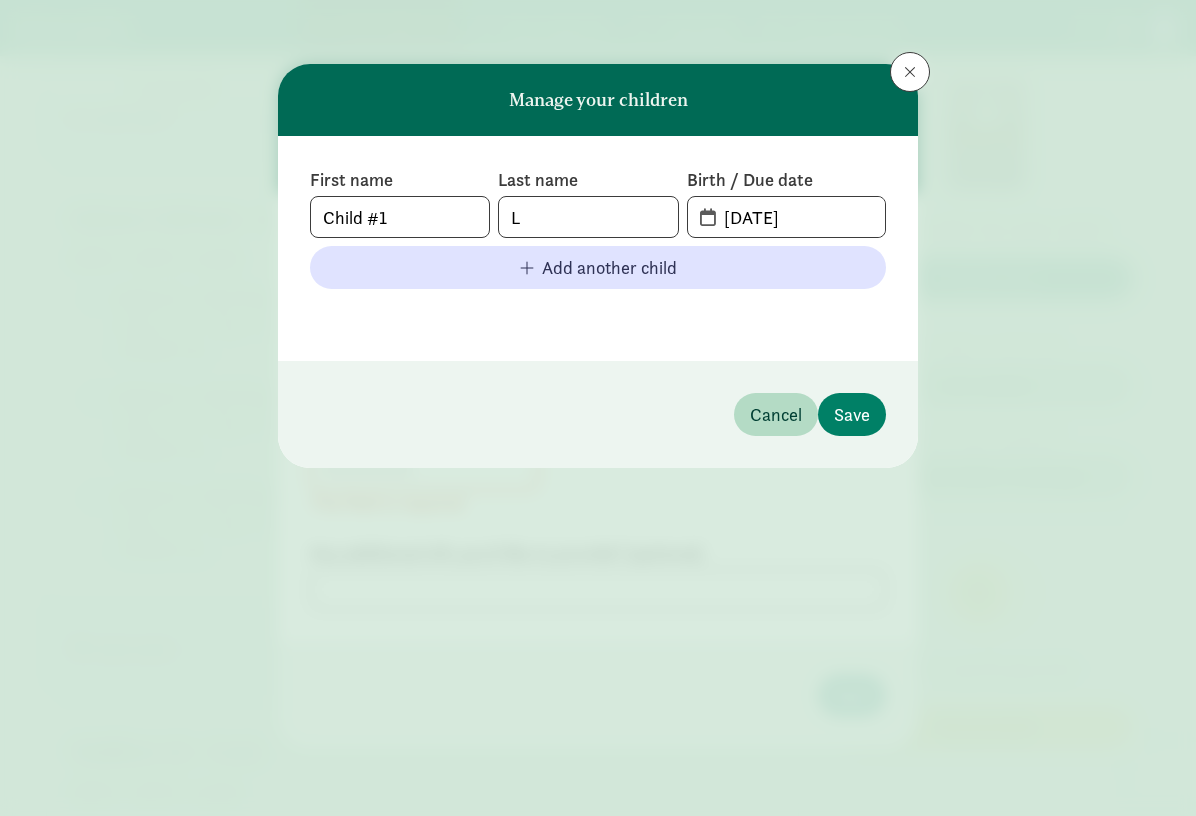 click on "Cancel
Save" at bounding box center (598, 414) 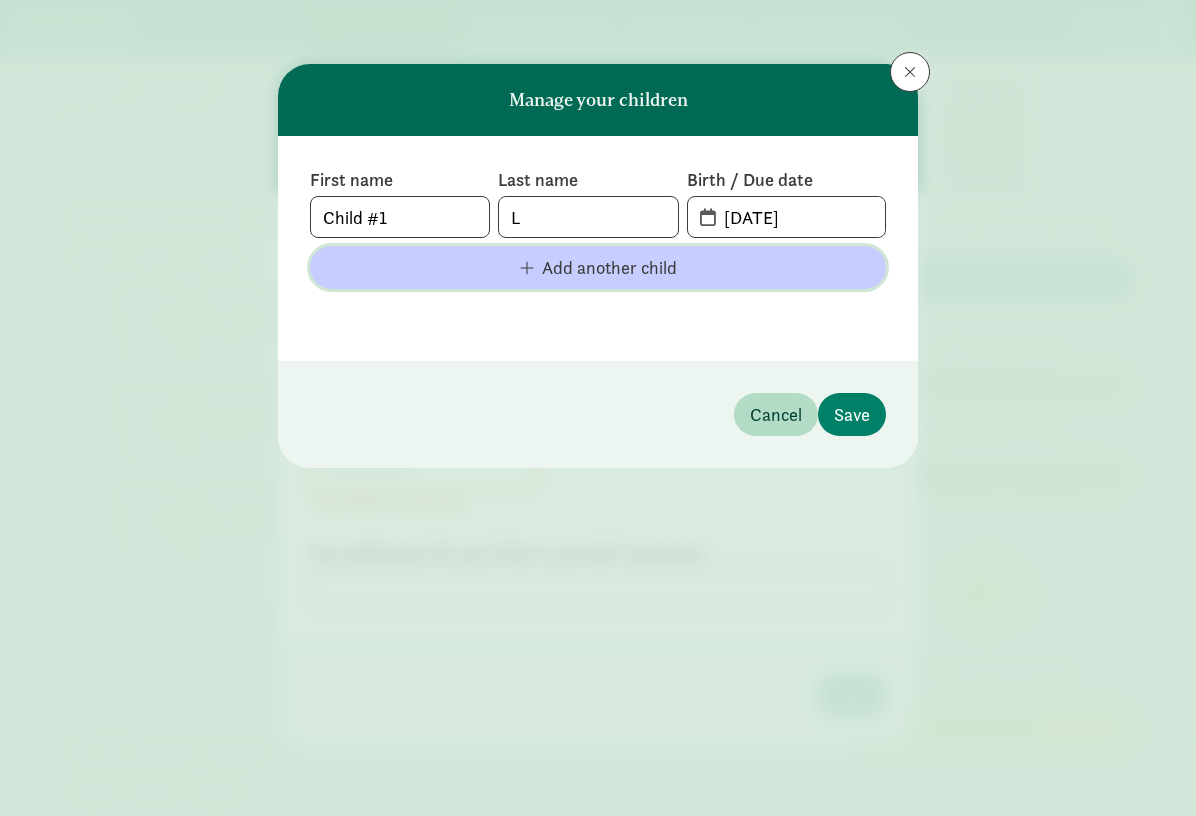 click on "Add another child" at bounding box center [609, 267] 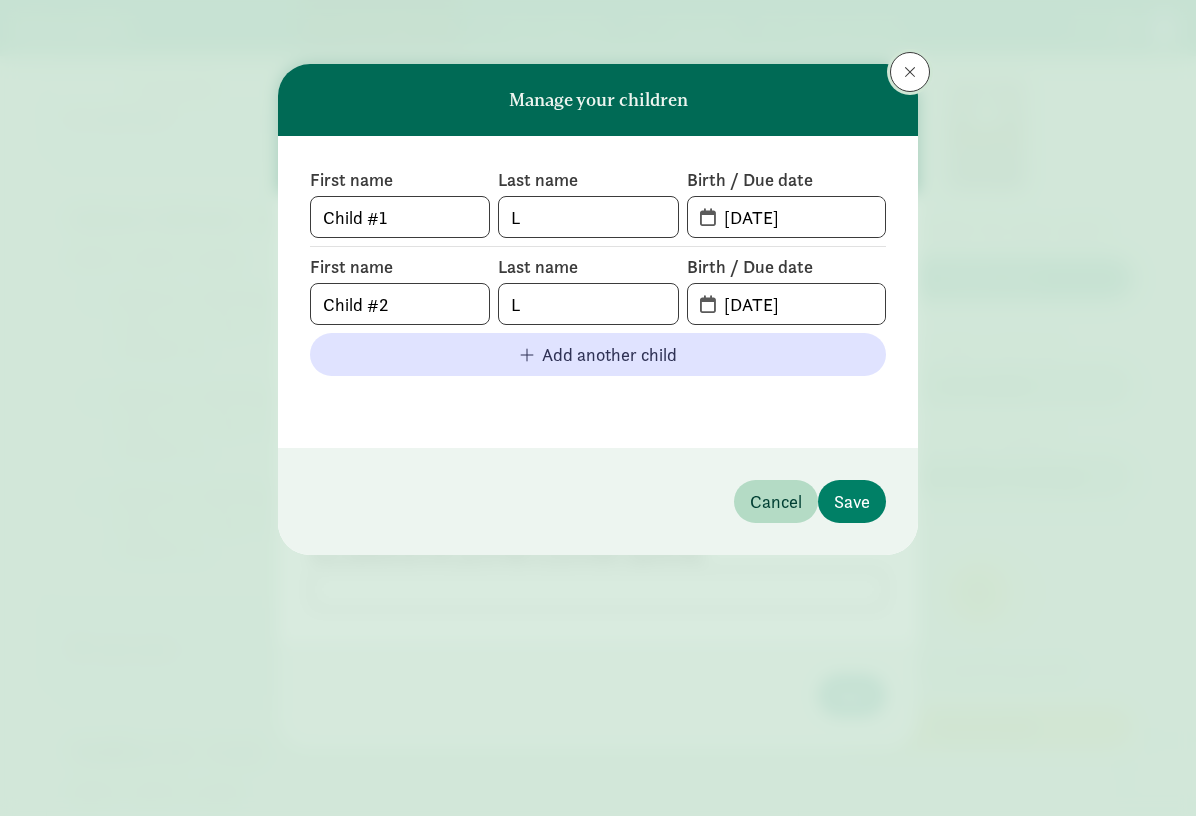 click at bounding box center (910, 72) 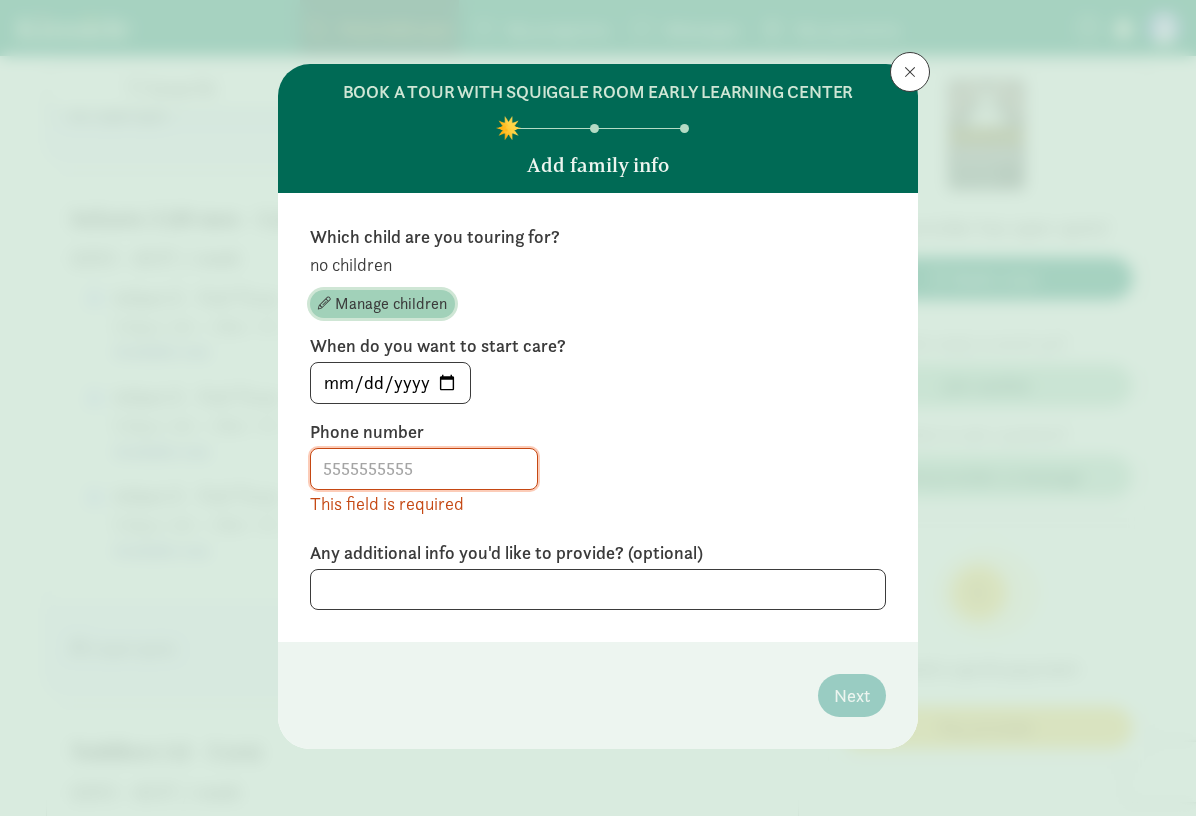 click on "Manage children" at bounding box center (391, 304) 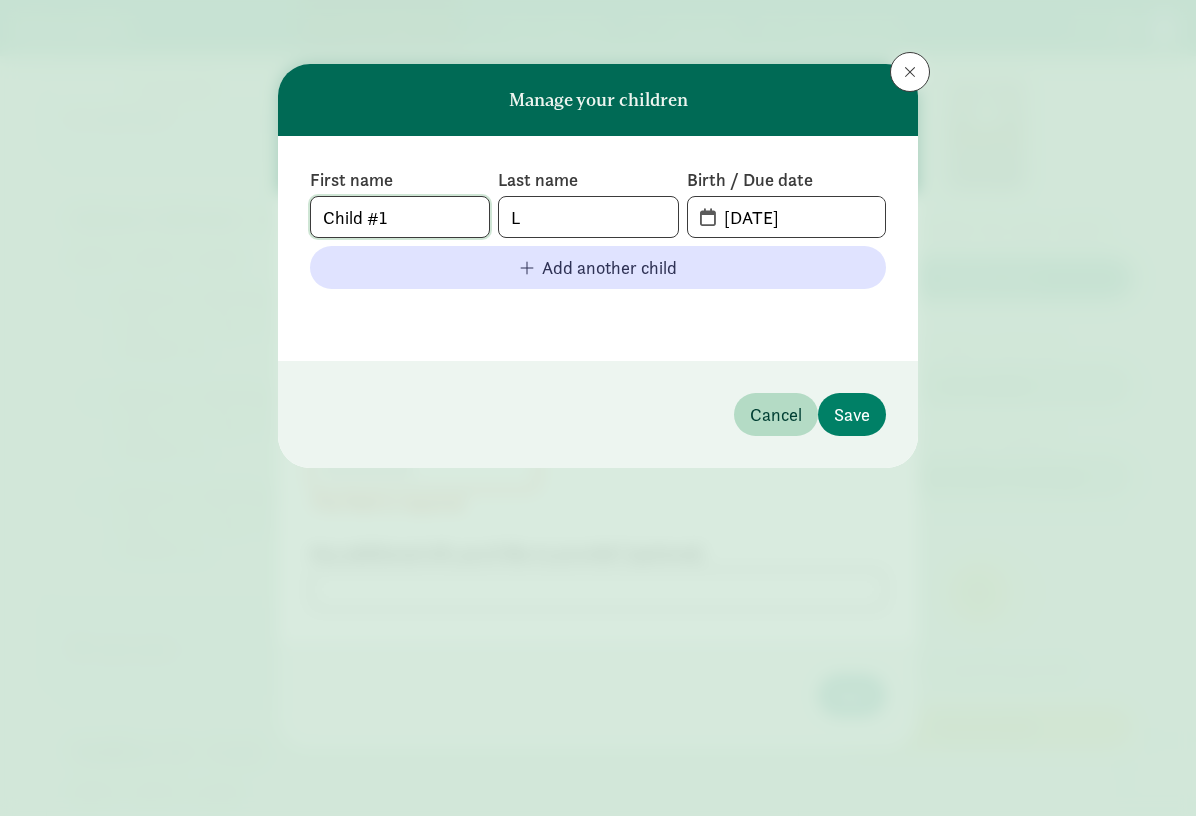 drag, startPoint x: 410, startPoint y: 219, endPoint x: 158, endPoint y: 196, distance: 253.04742 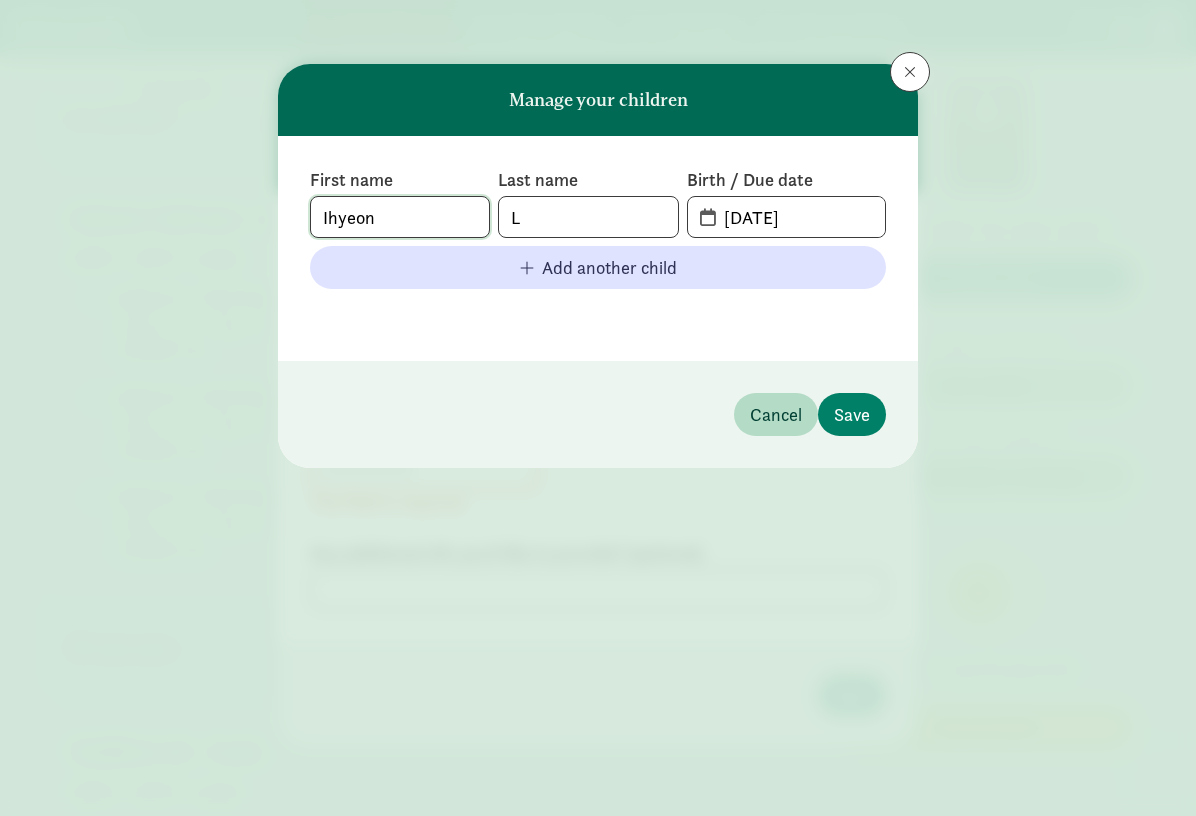 type on "Ihyeon" 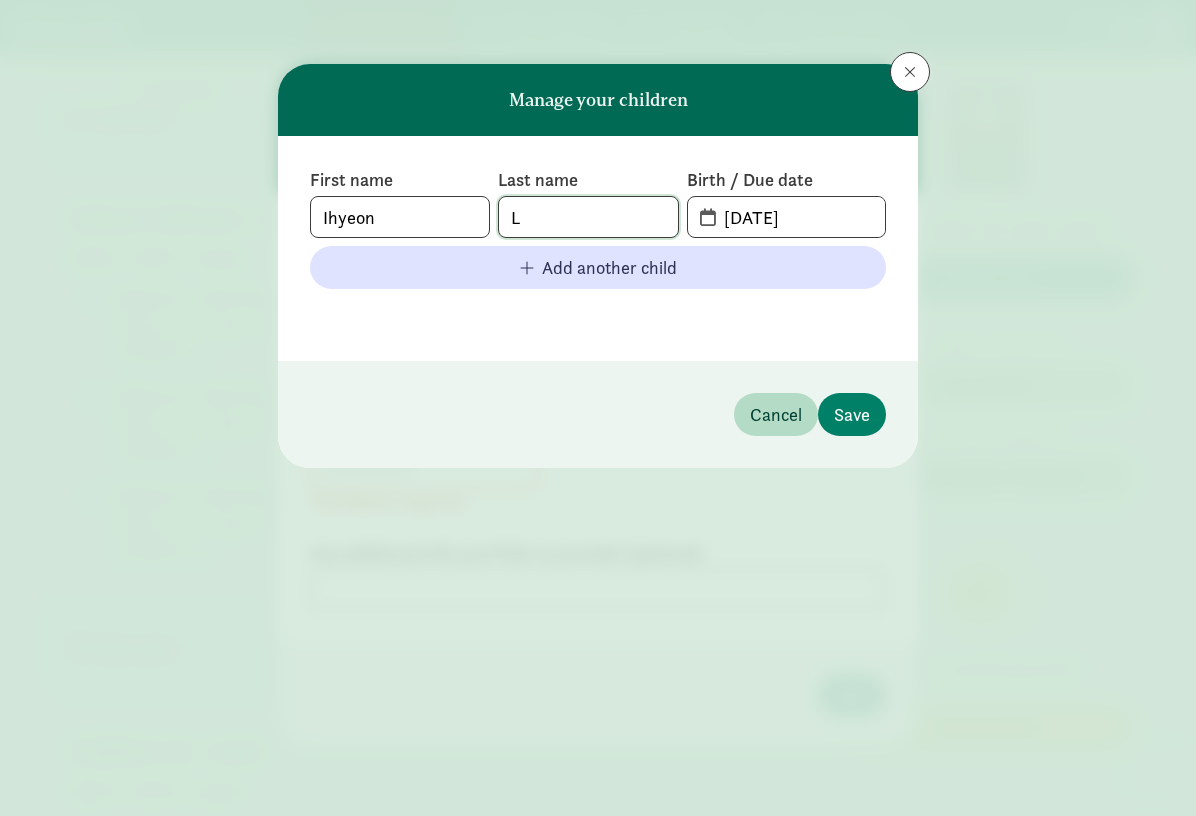 drag, startPoint x: 542, startPoint y: 215, endPoint x: 372, endPoint y: 208, distance: 170.14406 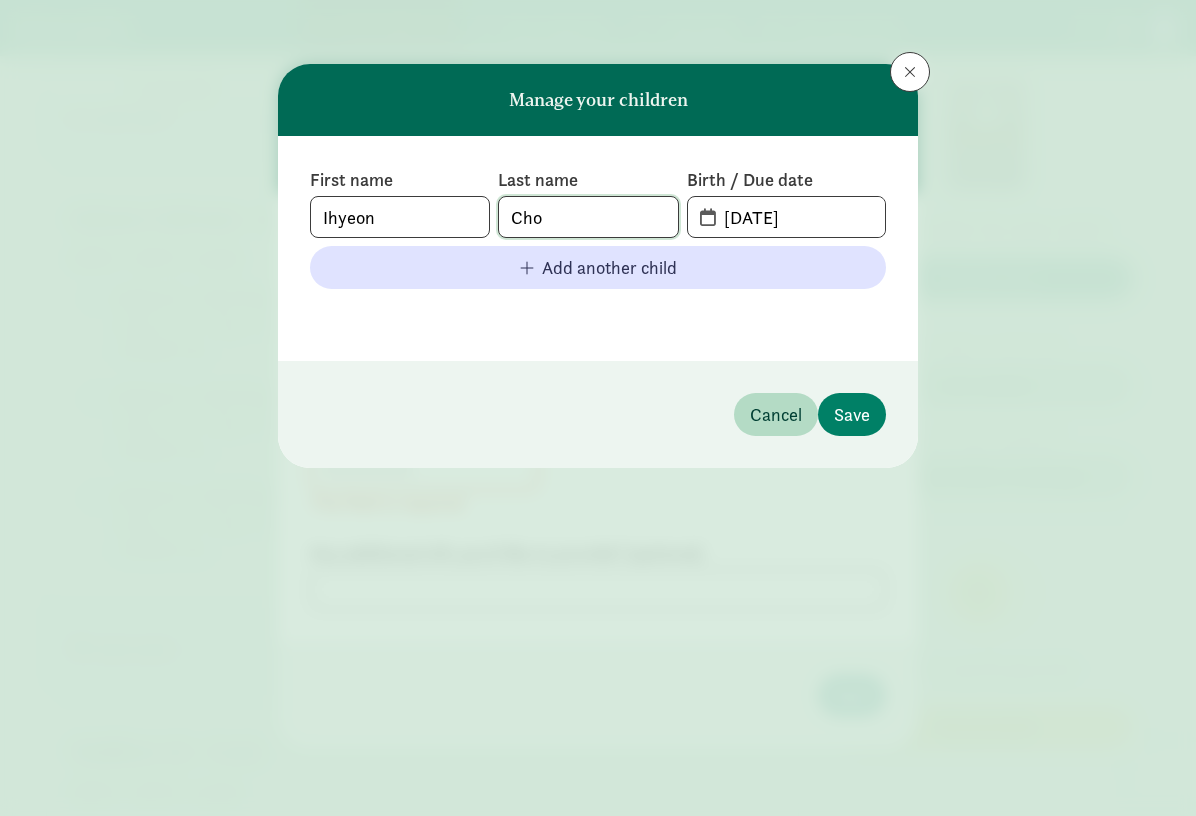 type on "Cho" 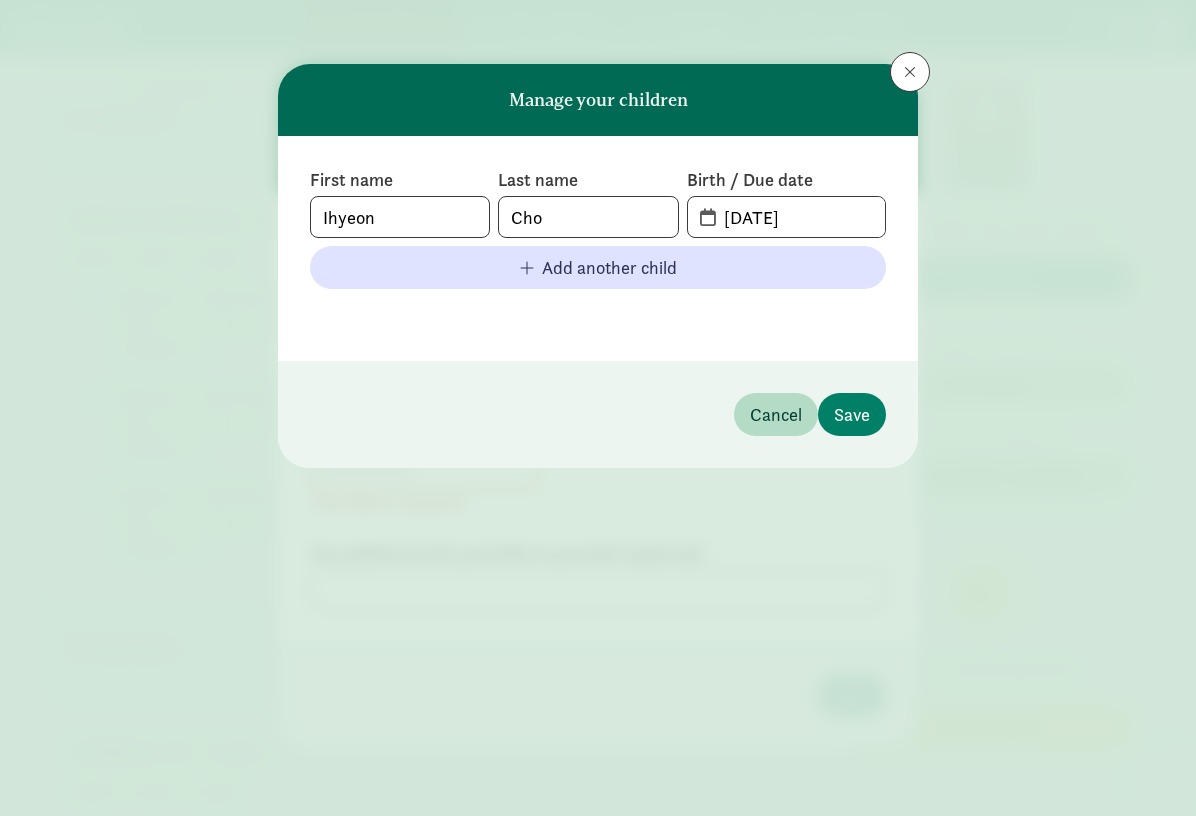 click on "07-15-2025" at bounding box center [786, 217] 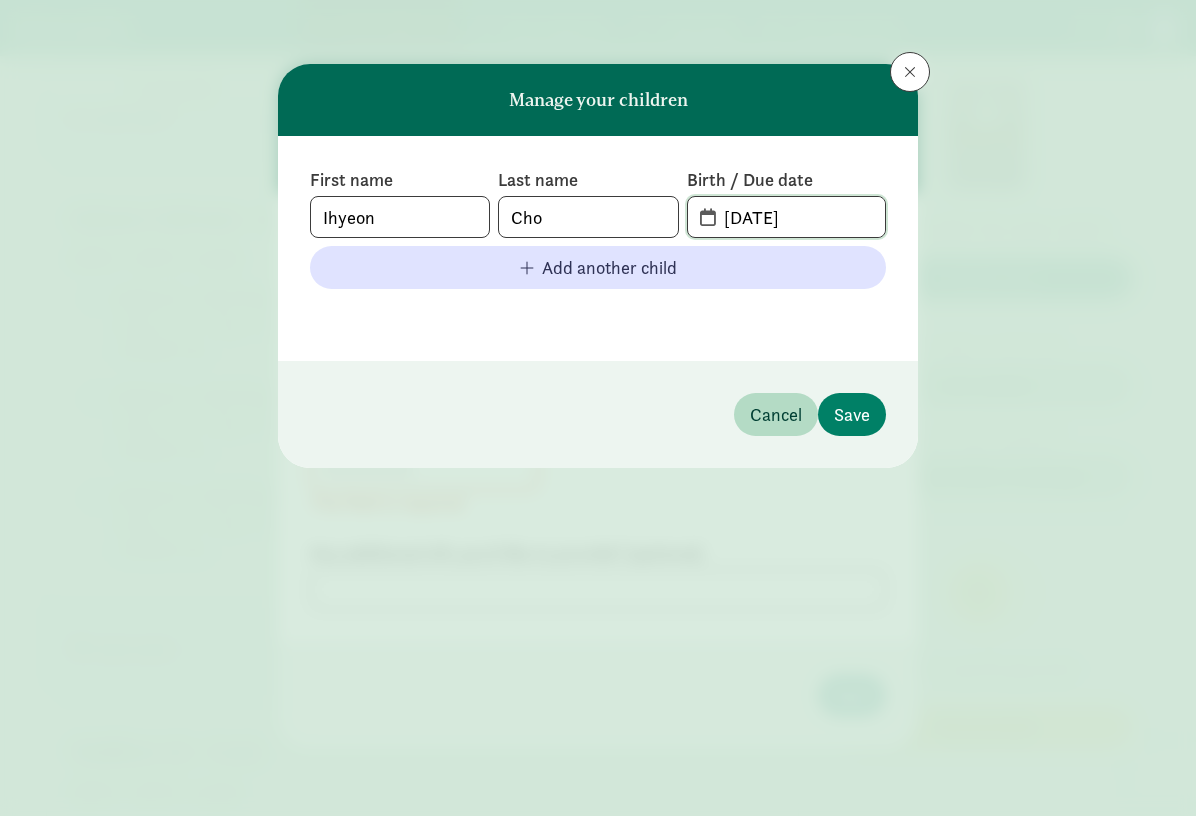 click on "07-15-2025" 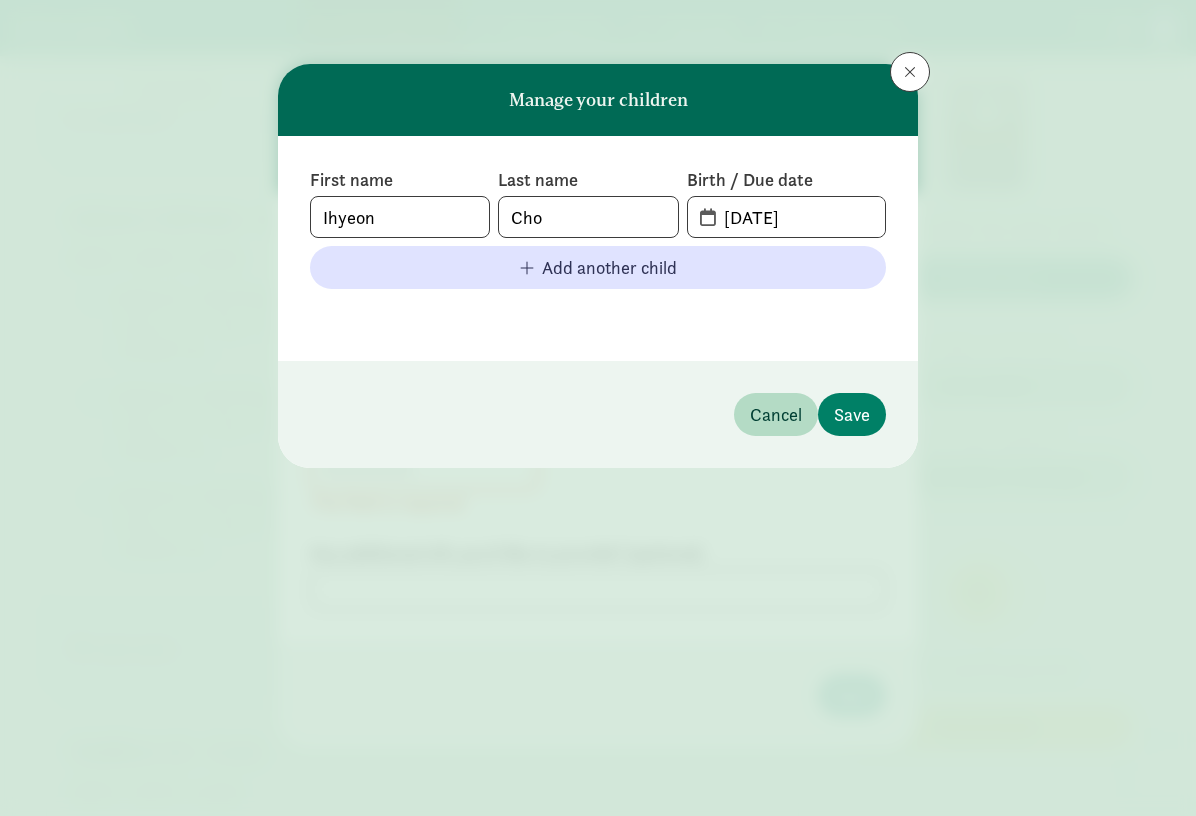 click on "First name        Ihyeon       Last name        Cho       Birth / Due date          09-22-2022
Add another child" at bounding box center (598, 248) 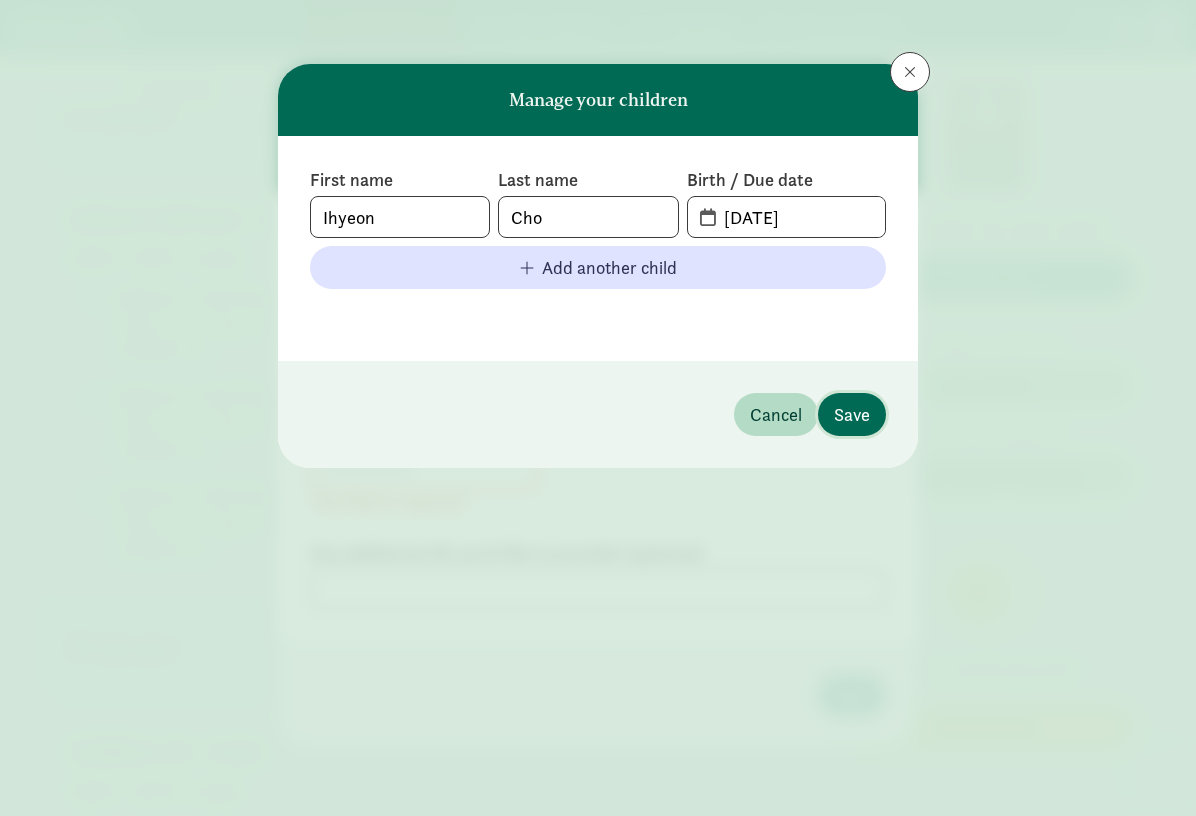 click on "Save" at bounding box center [852, 414] 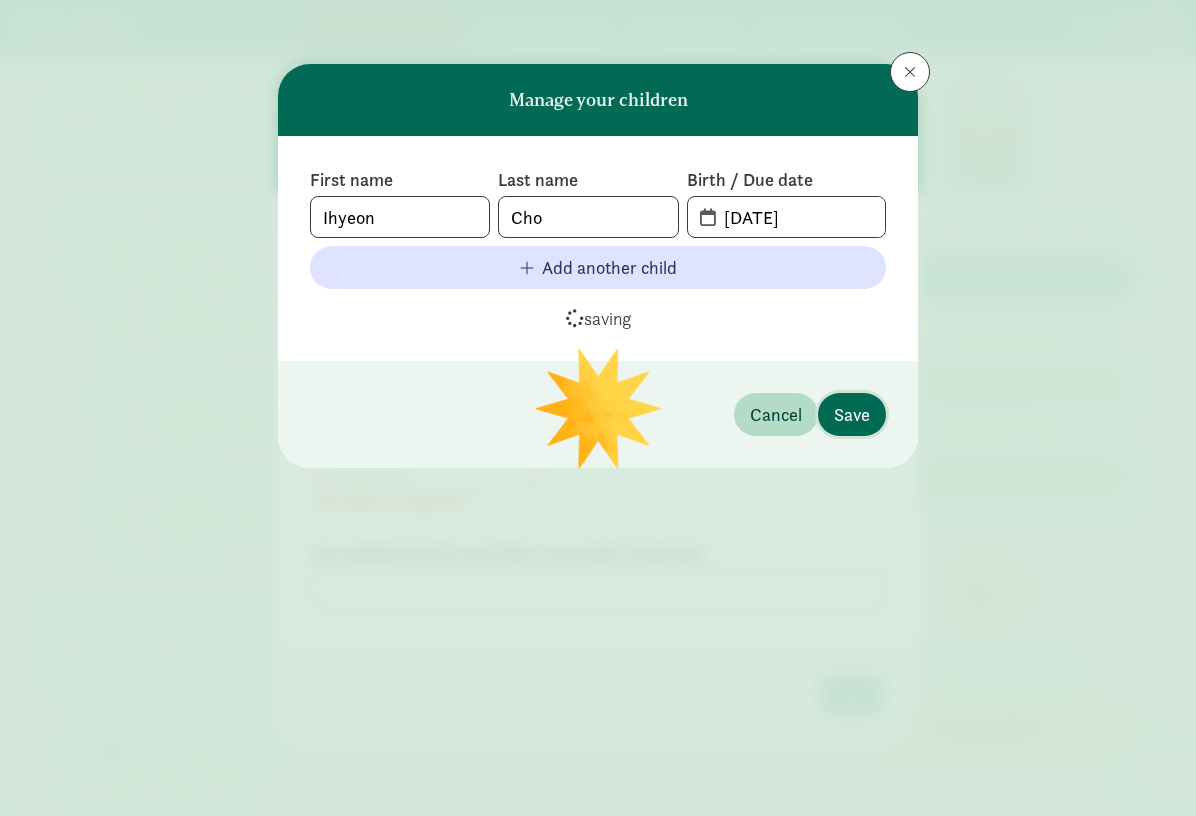 type 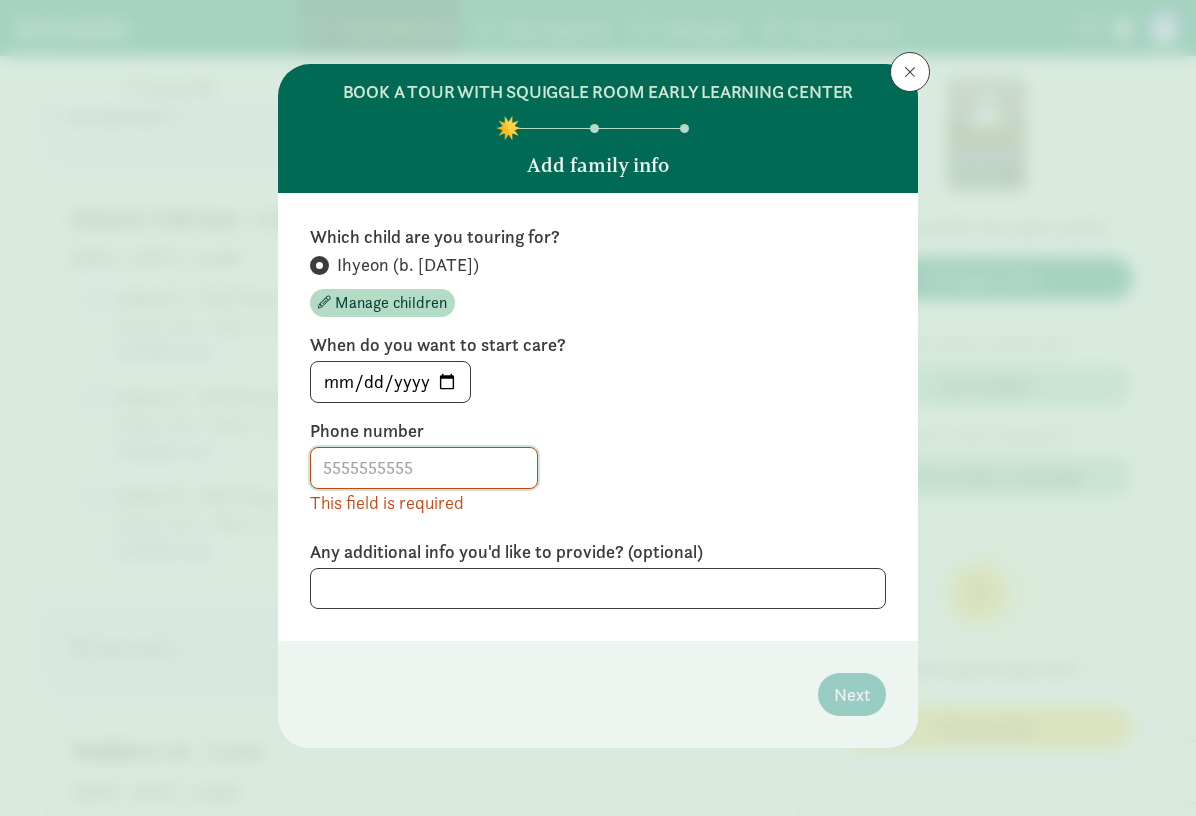 click 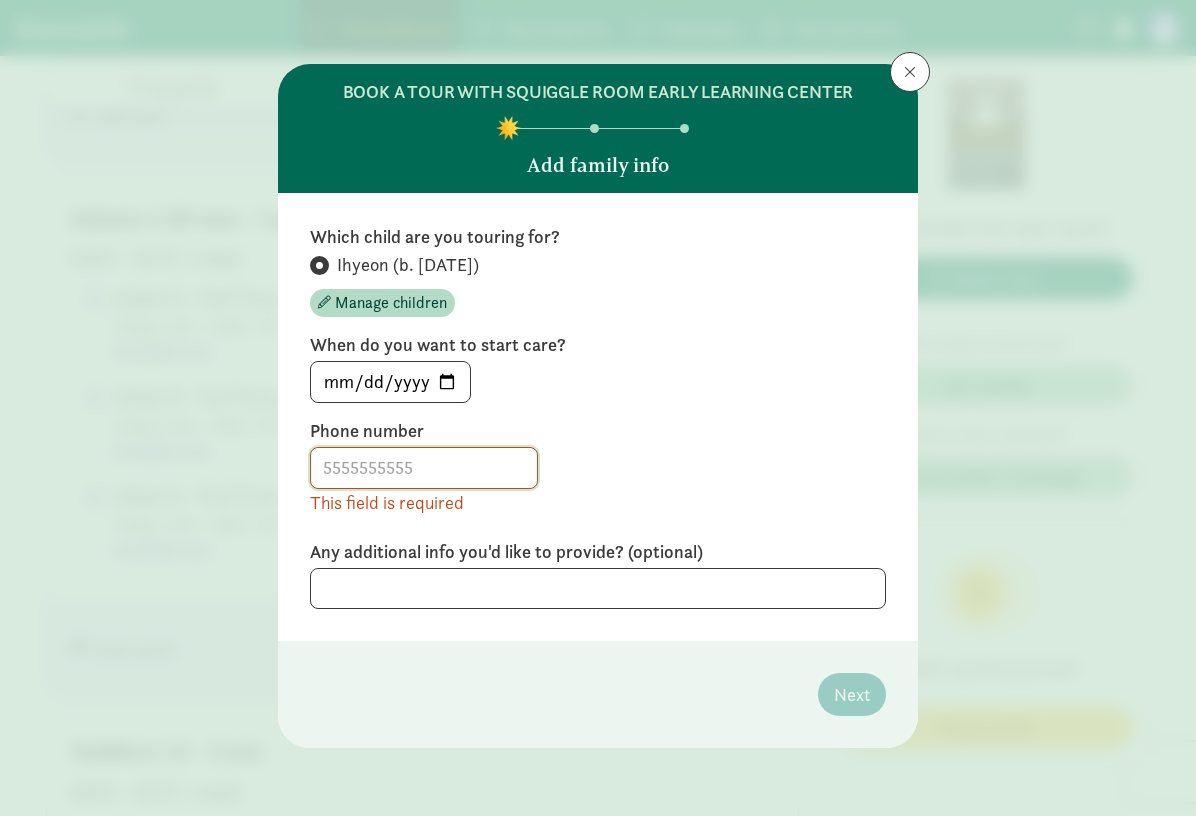 click 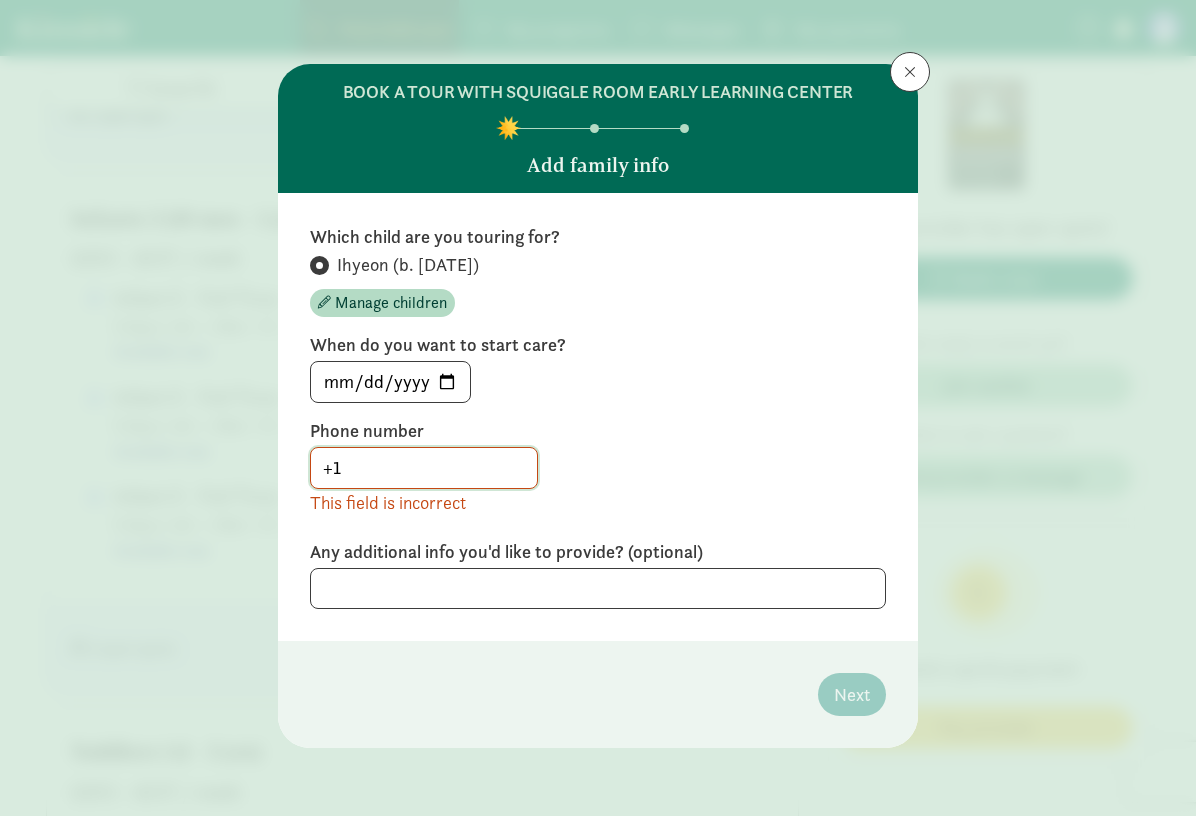 drag, startPoint x: 354, startPoint y: 466, endPoint x: 231, endPoint y: 461, distance: 123.101585 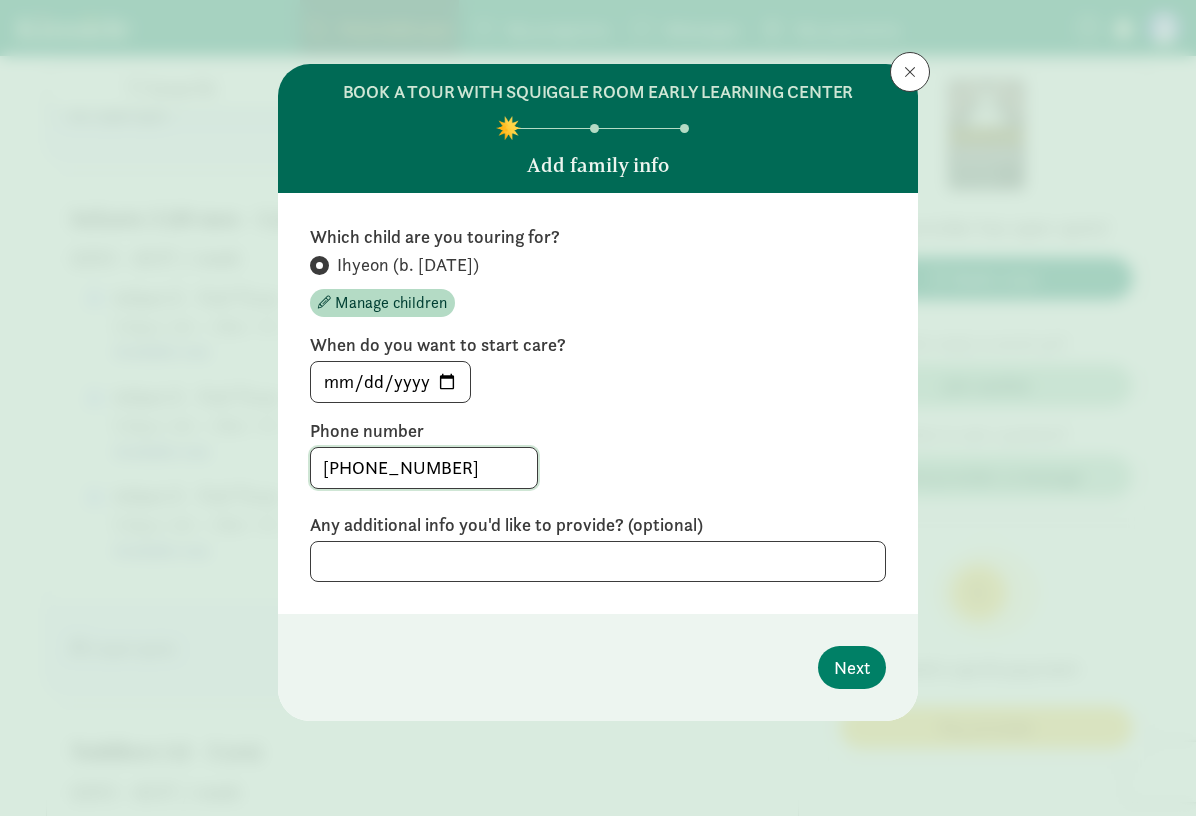 type on "734-262-7902" 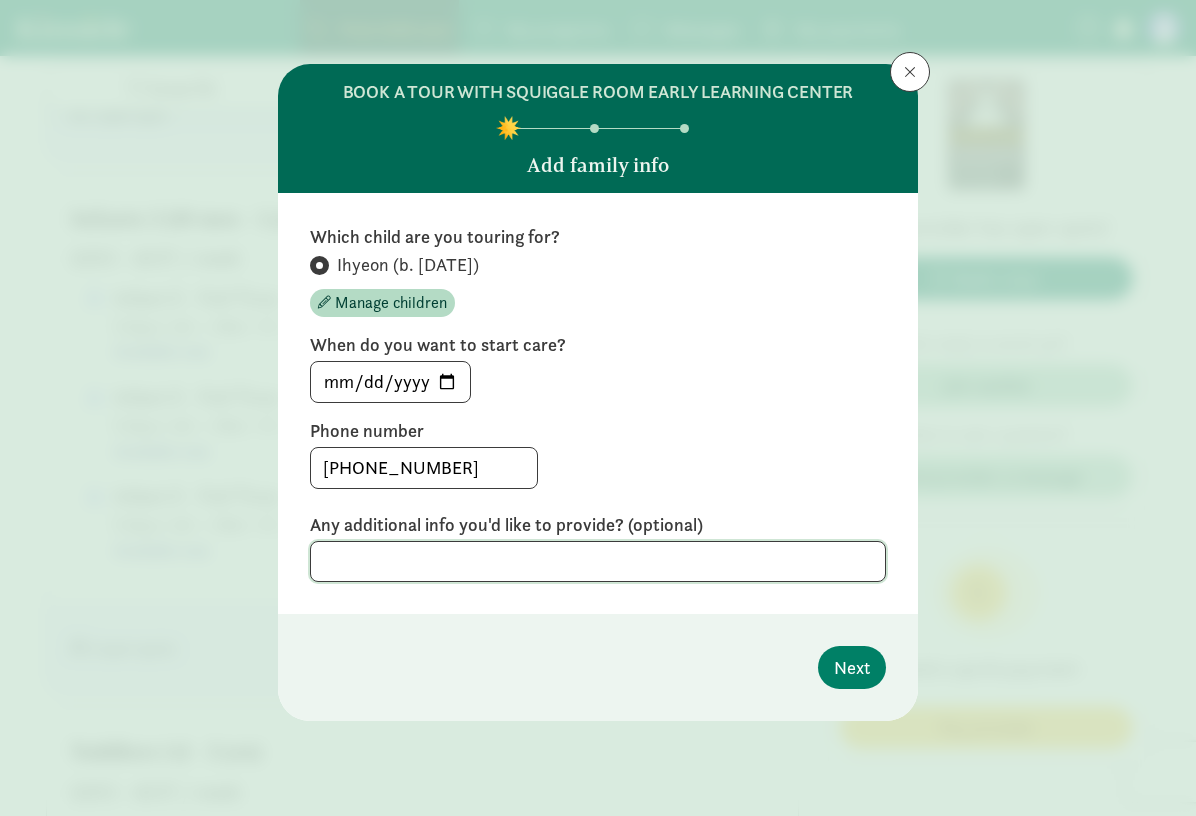 click at bounding box center (598, 561) 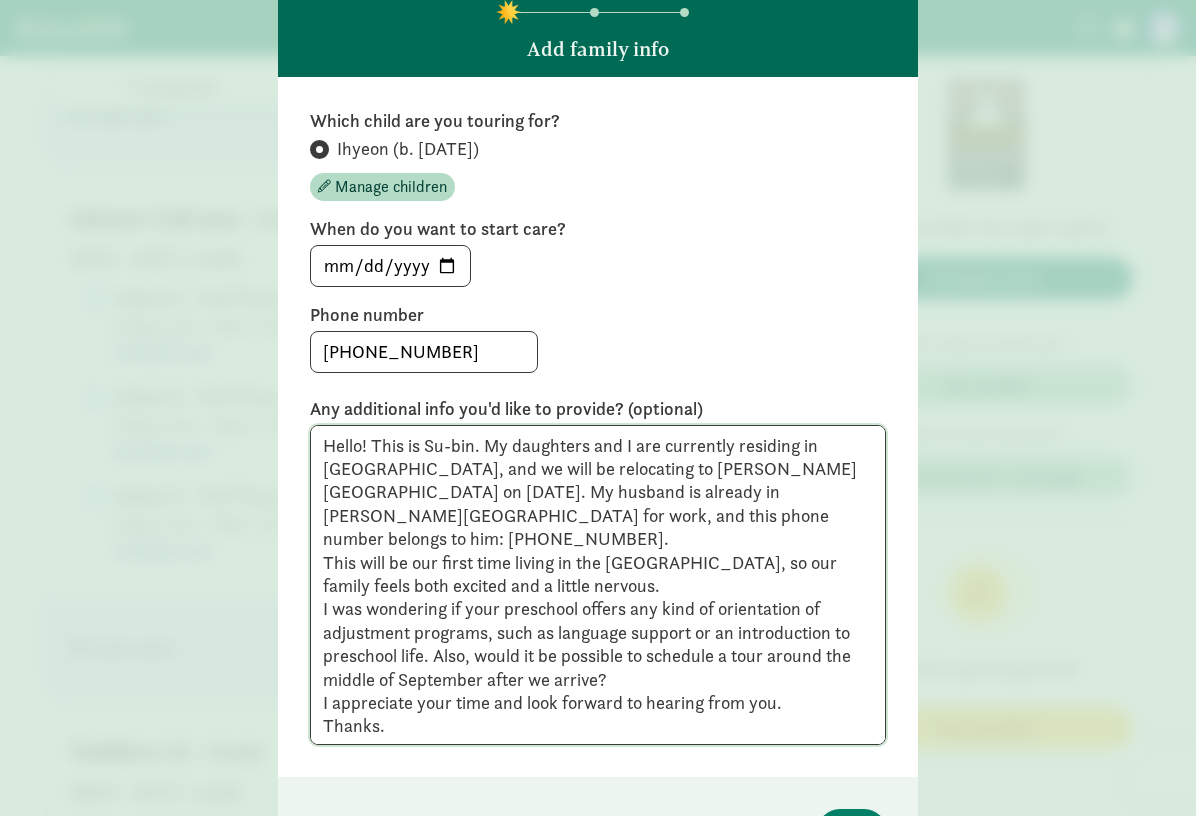 click on "Hello! This is Su-bin. My daughters and I are currently residing in South Korea, and we will be relocating to Ann Arbor on September 6. My husband is already in Ann Arbor for work, and this phone number belongs to him: +1(734)262-7902.
This will be our first time living in the US, so our family feels both excited and a little nervous.
I was wondering if your preschool offers any kind of orientation of adjustment programs, such as language support or an introduction to preschool life. Also, would it be possible to schedule a tour around the middle of September after we arrive?
I appreciate your time and look forward to hearing from you.
Thanks." at bounding box center (598, 585) 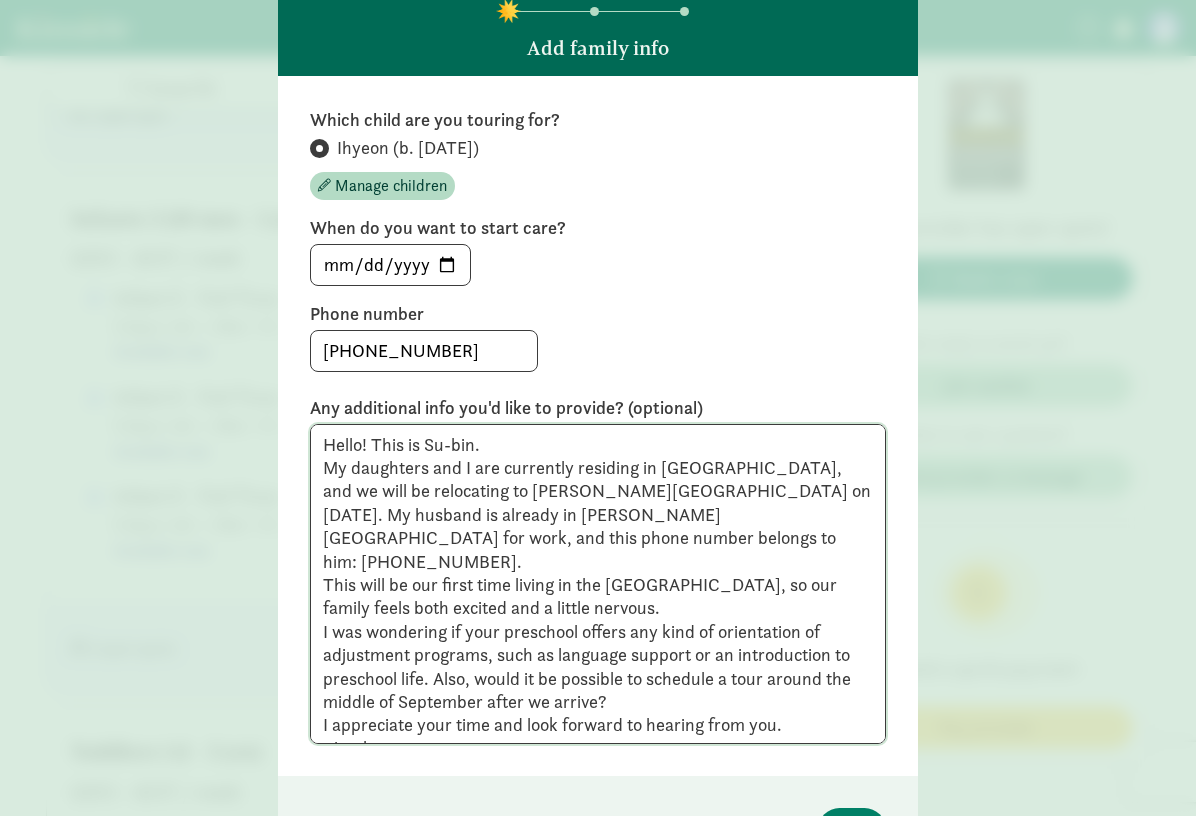 click on "Hello! This is Su-bin.
My daughters and I are currently residing in South Korea, and we will be relocating to Ann Arbor on September 6. My husband is already in Ann Arbor for work, and this phone number belongs to him: +1(734)262-7902.
This will be our first time living in the US, so our family feels both excited and a little nervous.
I was wondering if your preschool offers any kind of orientation of adjustment programs, such as language support or an introduction to preschool life. Also, would it be possible to schedule a tour around the middle of September after we arrive?
I appreciate your time and look forward to hearing from you.
Thanks." at bounding box center (598, 584) 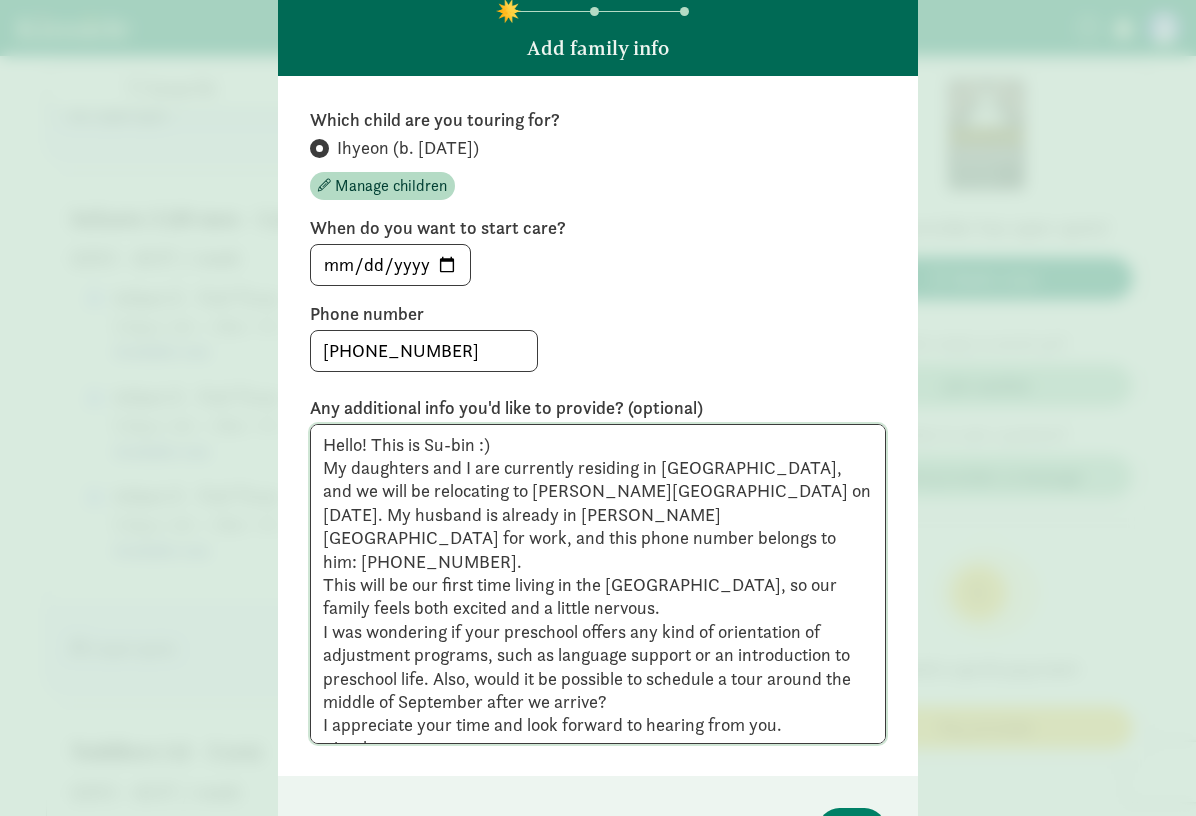 click on "Hello! This is Su-bin :)
My daughters and I are currently residing in South Korea, and we will be relocating to Ann Arbor on September 6. My husband is already in Ann Arbor for work, and this phone number belongs to him: +1(734)262-7902.
This will be our first time living in the US, so our family feels both excited and a little nervous.
I was wondering if your preschool offers any kind of orientation of adjustment programs, such as language support or an introduction to preschool life. Also, would it be possible to schedule a tour around the middle of September after we arrive?
I appreciate your time and look forward to hearing from you.
Thanks." at bounding box center [598, 584] 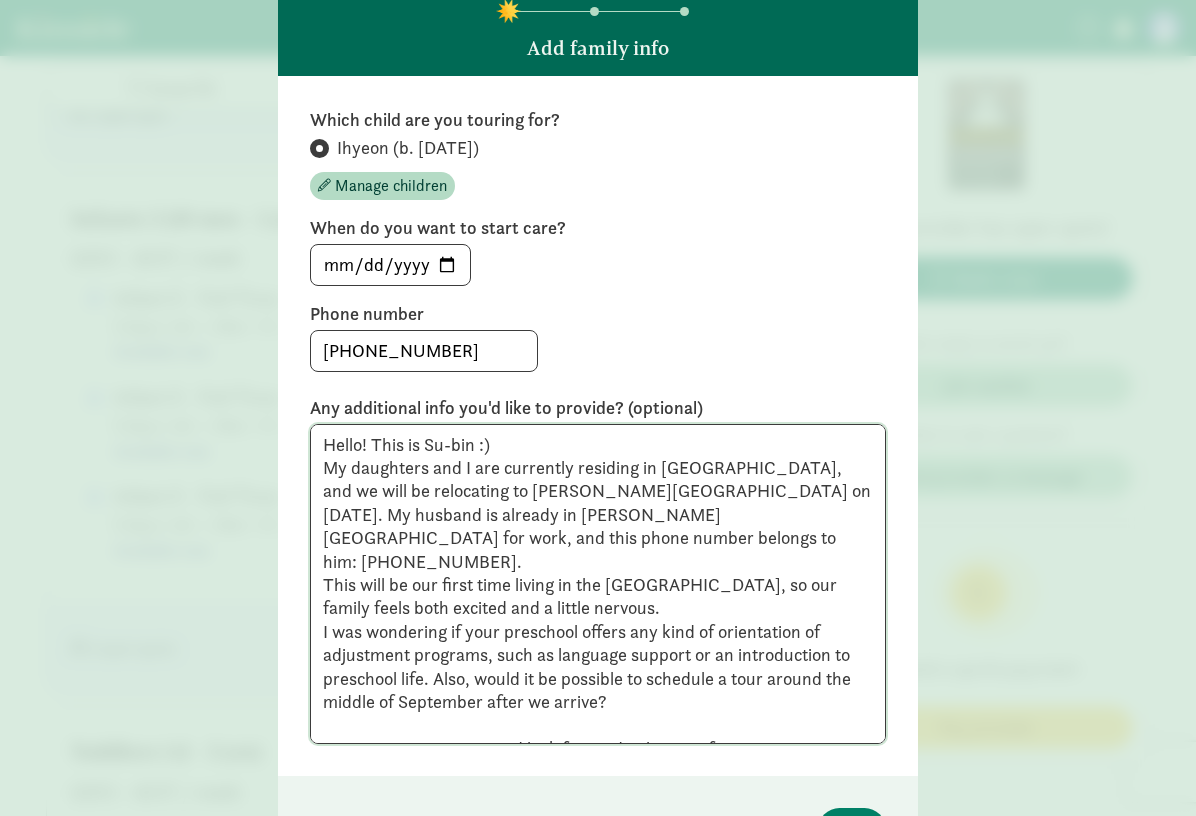paste on "I would also like to ask if there are any official documents required for enrollment, such as an immunization record." 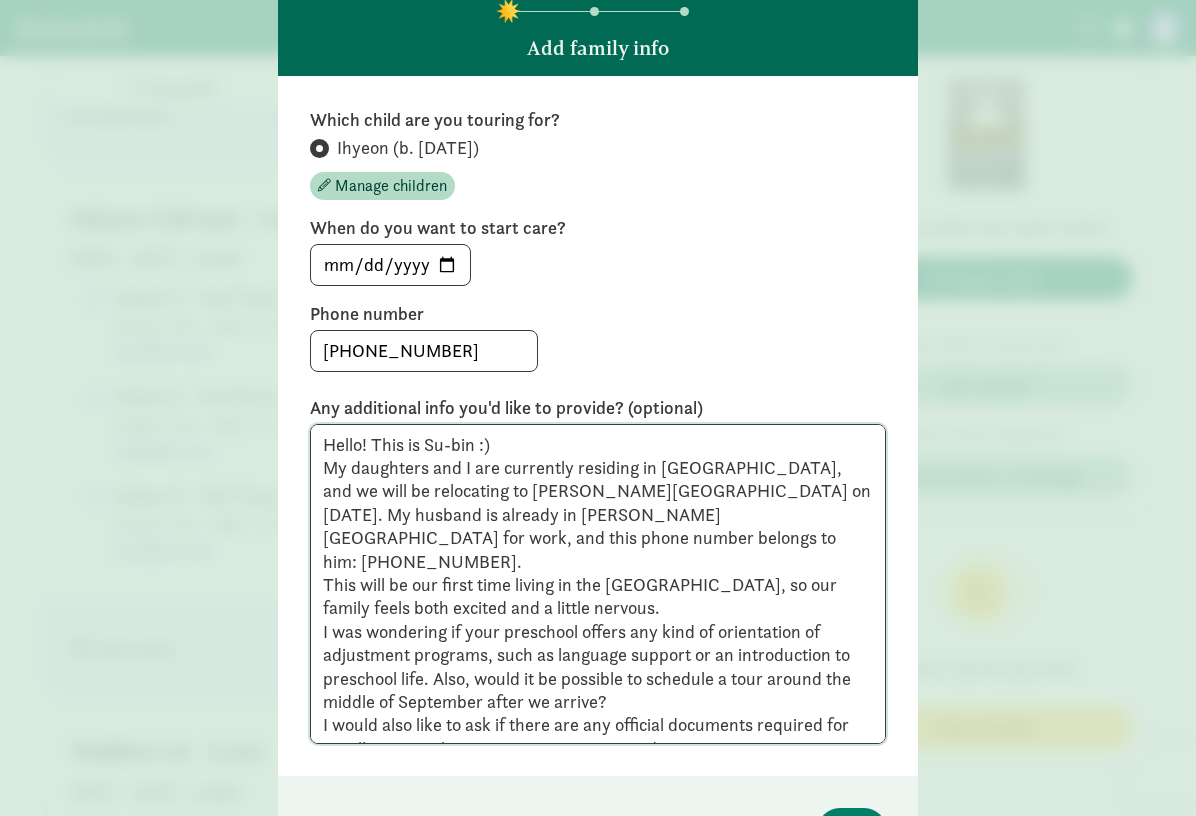 click on "Hello! This is Su-bin :)
My daughters and I are currently residing in South Korea, and we will be relocating to Ann Arbor on September 6. My husband is already in Ann Arbor for work, and this phone number belongs to him: +1(734)262-7902.
This will be our first time living in the US, so our family feels both excited and a little nervous.
I was wondering if your preschool offers any kind of orientation of adjustment programs, such as language support or an introduction to preschool life. Also, would it be possible to schedule a tour around the middle of September after we arrive?
I would also like to ask if there are any official documents required for enrollment, such as an immunization record.
I appreciate your time and look forward to hearing from you.
Thanks." at bounding box center (598, 584) 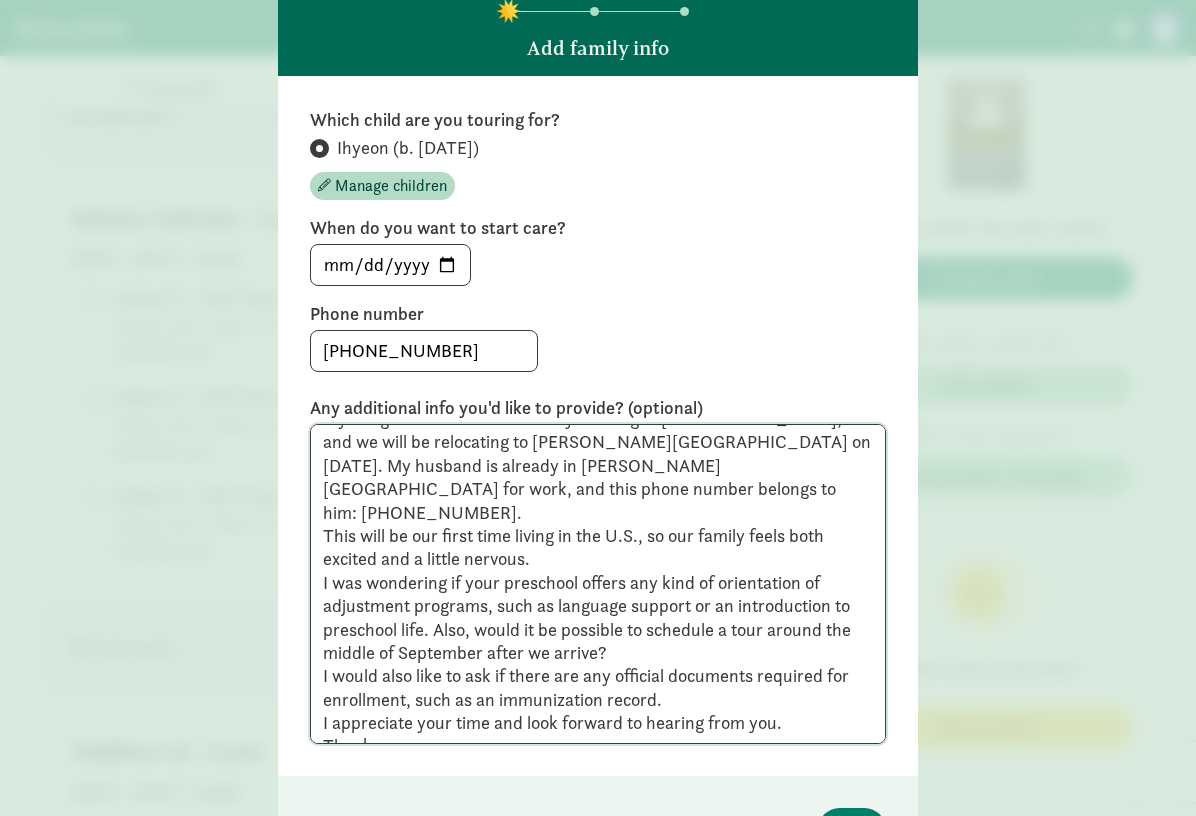 scroll, scrollTop: 48, scrollLeft: 0, axis: vertical 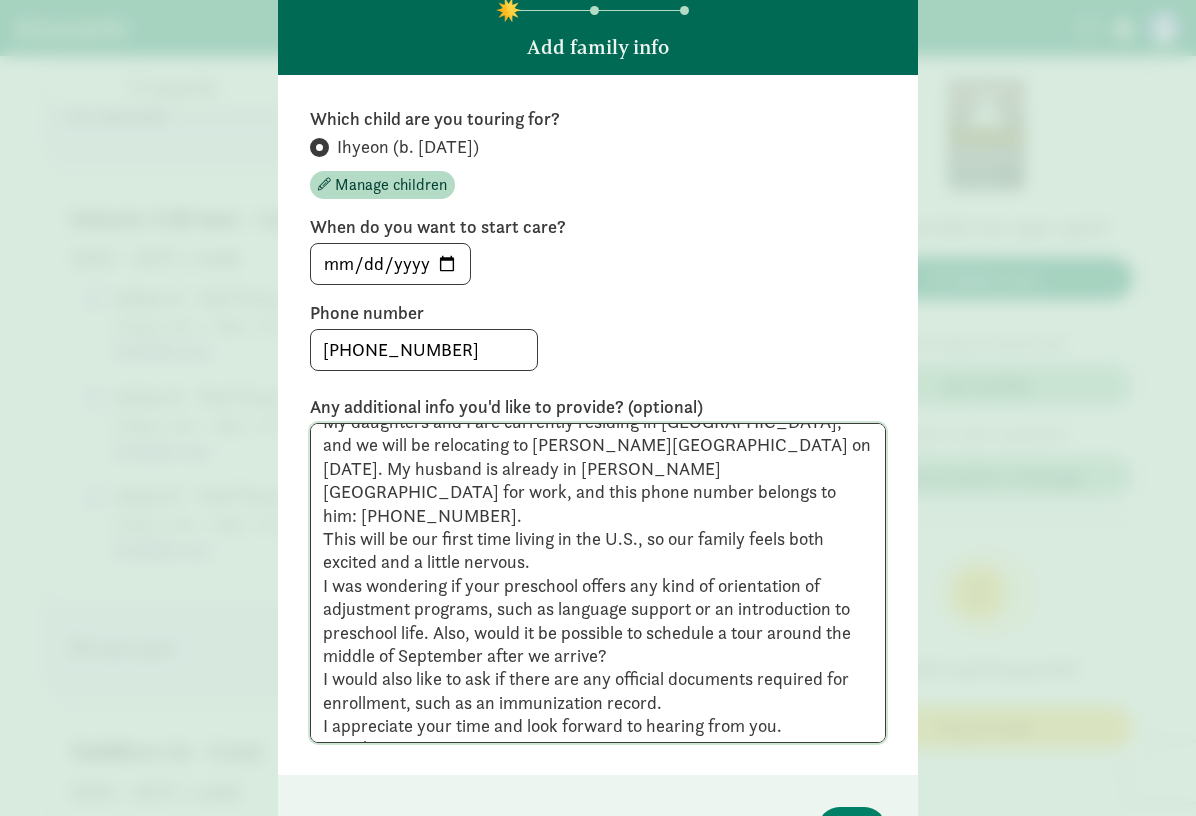 click on "Hello! This is Su-bin :)
My daughters and I are currently residing in South Korea, and we will be relocating to Ann Arbor on September 6. My husband is already in Ann Arbor for work, and this phone number belongs to him: +1(734)262-7902.
This will be our first time living in the U.S., so our family feels both excited and a little nervous.
I was wondering if your preschool offers any kind of orientation of adjustment programs, such as language support or an introduction to preschool life. Also, would it be possible to schedule a tour around the middle of September after we arrive?
I would also like to ask if there are any official documents required for enrollment, such as an immunization record.
I appreciate your time and look forward to hearing from you.
Thanks." at bounding box center (598, 583) 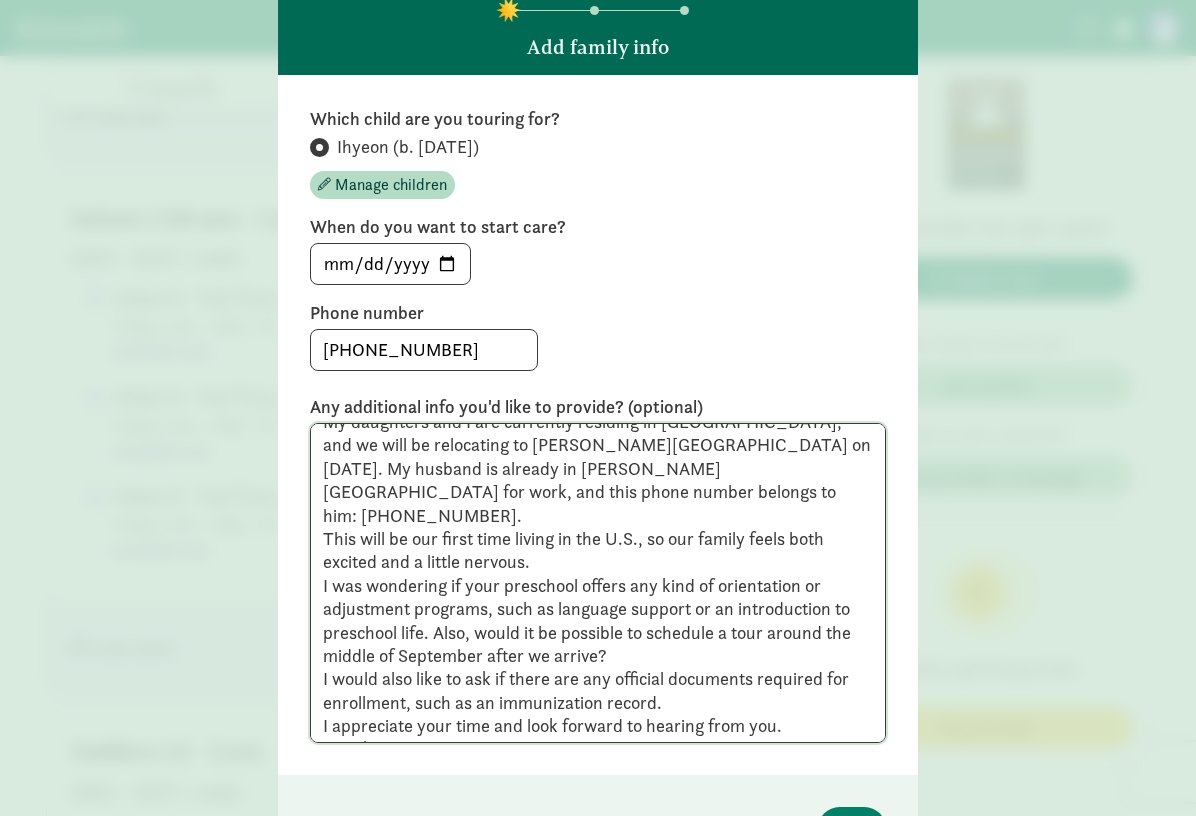 type on "Hello! This is Su-bin :)
My daughters and I are currently residing in South Korea, and we will be relocating to Ann Arbor on September 6. My husband is already in Ann Arbor for work, and this phone number belongs to him: +1(734)262-7902.
This will be our first time living in the U.S., so our family feels both excited and a little nervous.
I was wondering if your preschool offers any kind of orientation or adjustment programs, such as language support or an introduction to preschool life. Also, would it be possible to schedule a tour around the middle of September after we arrive?
I would also like to ask if there are any official documents required for enrollment, such as an immunization record.
I appreciate your time and look forward to hearing from you.
Thanks." 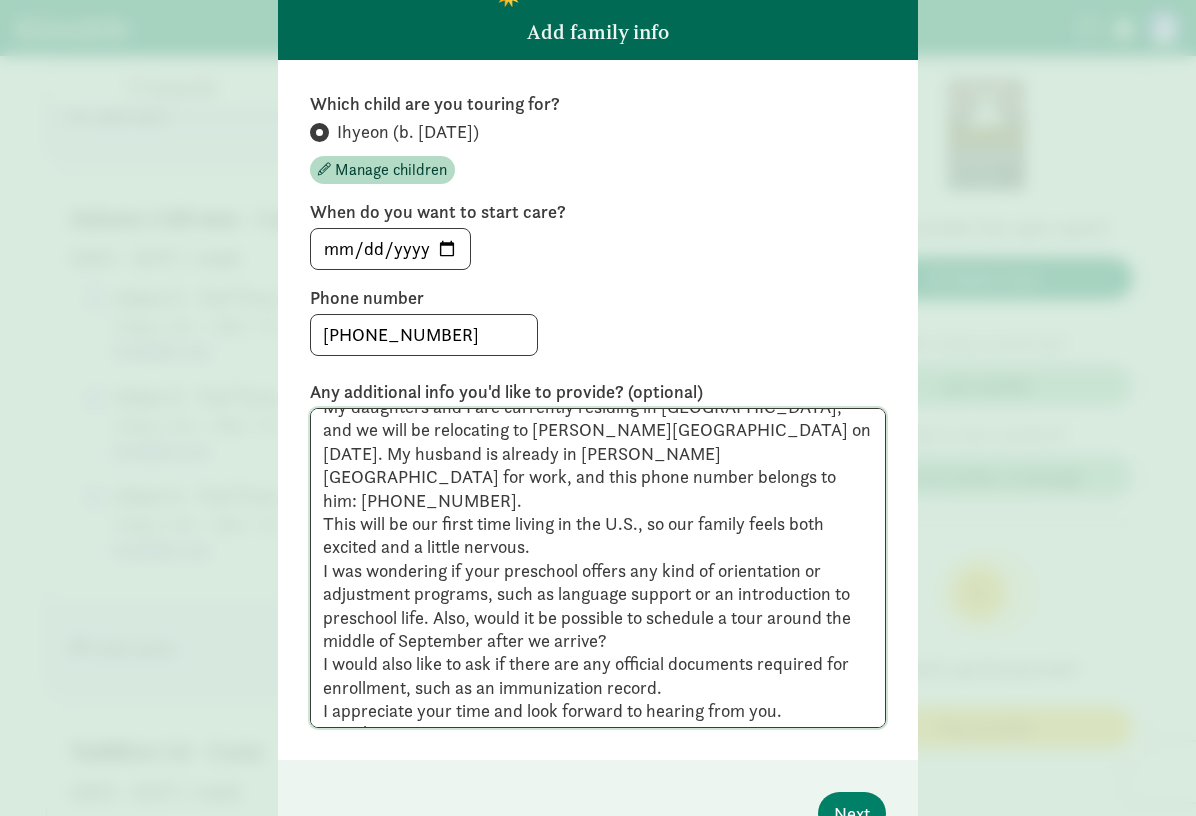 scroll, scrollTop: 128, scrollLeft: 0, axis: vertical 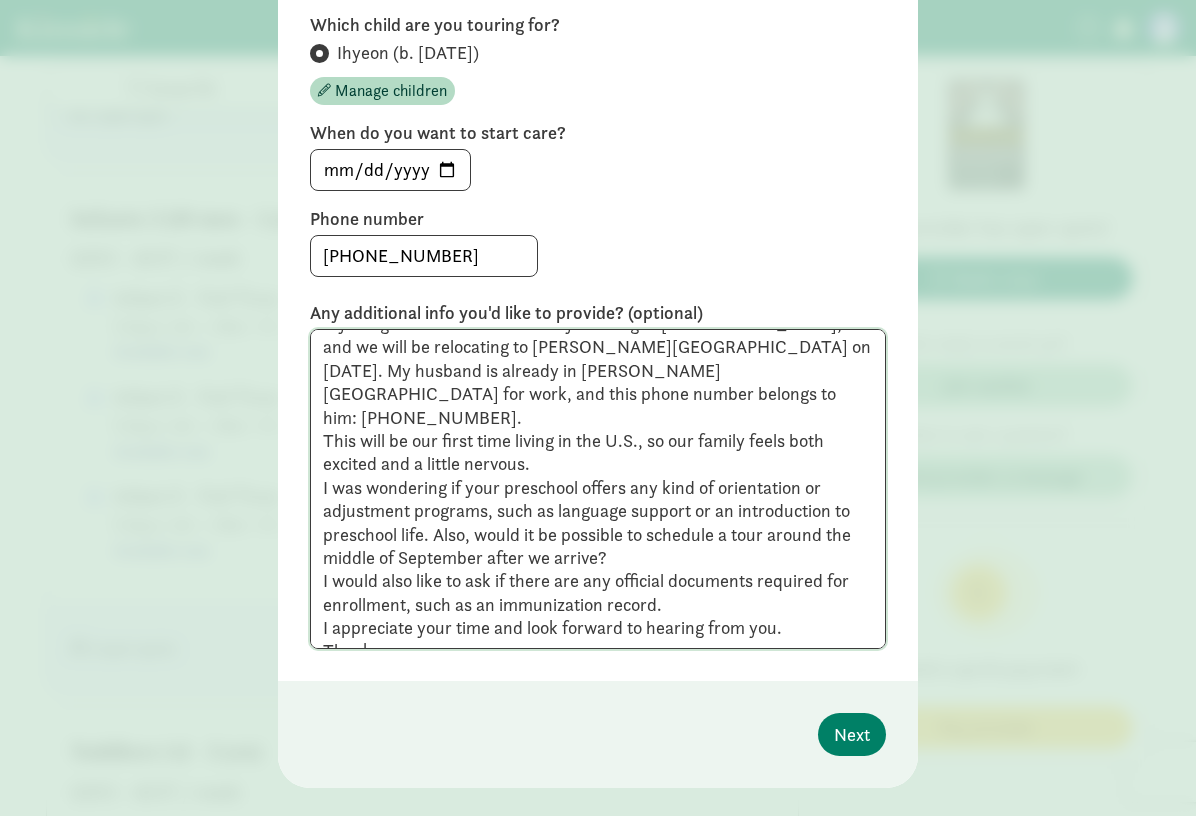 click on "Hello! This is Su-bin :)
My daughters and I are currently residing in South Korea, and we will be relocating to Ann Arbor on September 6. My husband is already in Ann Arbor for work, and this phone number belongs to him: +1(734)262-7902.
This will be our first time living in the U.S., so our family feels both excited and a little nervous.
I was wondering if your preschool offers any kind of orientation or adjustment programs, such as language support or an introduction to preschool life. Also, would it be possible to schedule a tour around the middle of September after we arrive?
I would also like to ask if there are any official documents required for enrollment, such as an immunization record.
I appreciate your time and look forward to hearing from you.
Thanks." at bounding box center [598, 489] 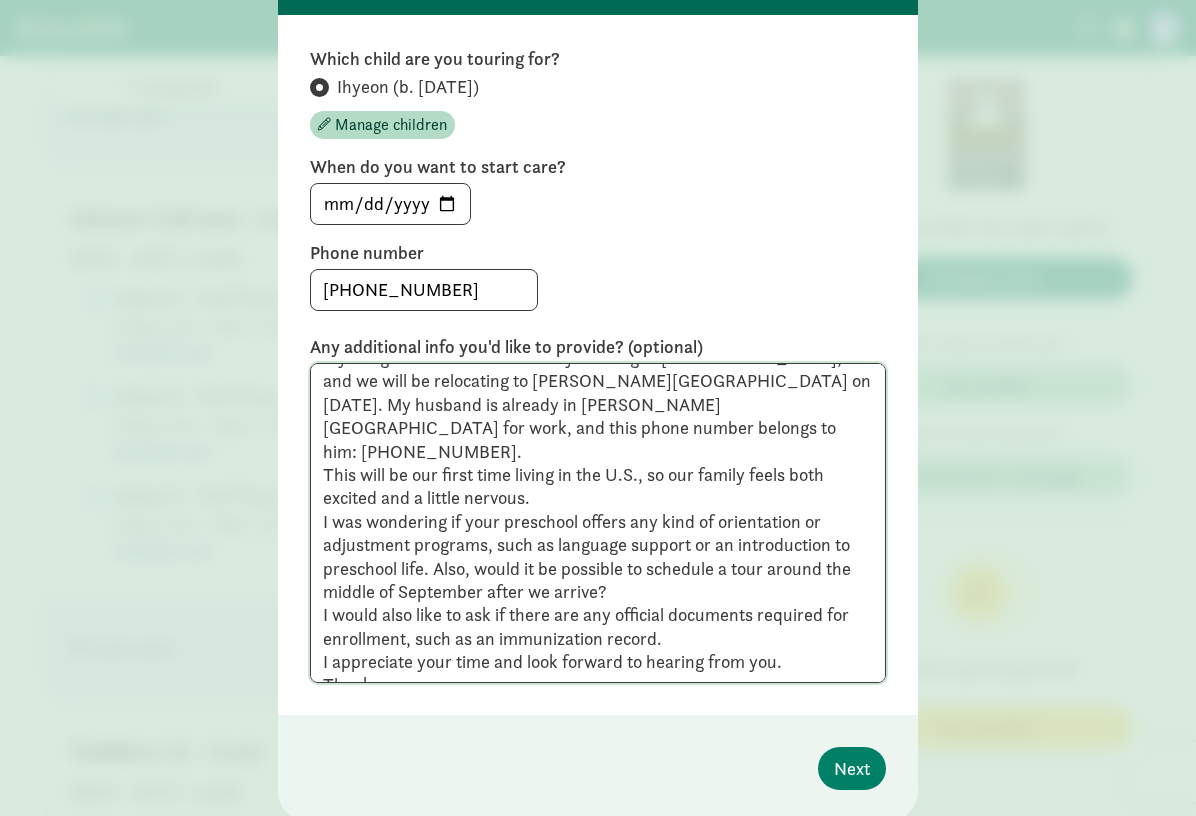 scroll, scrollTop: 180, scrollLeft: 0, axis: vertical 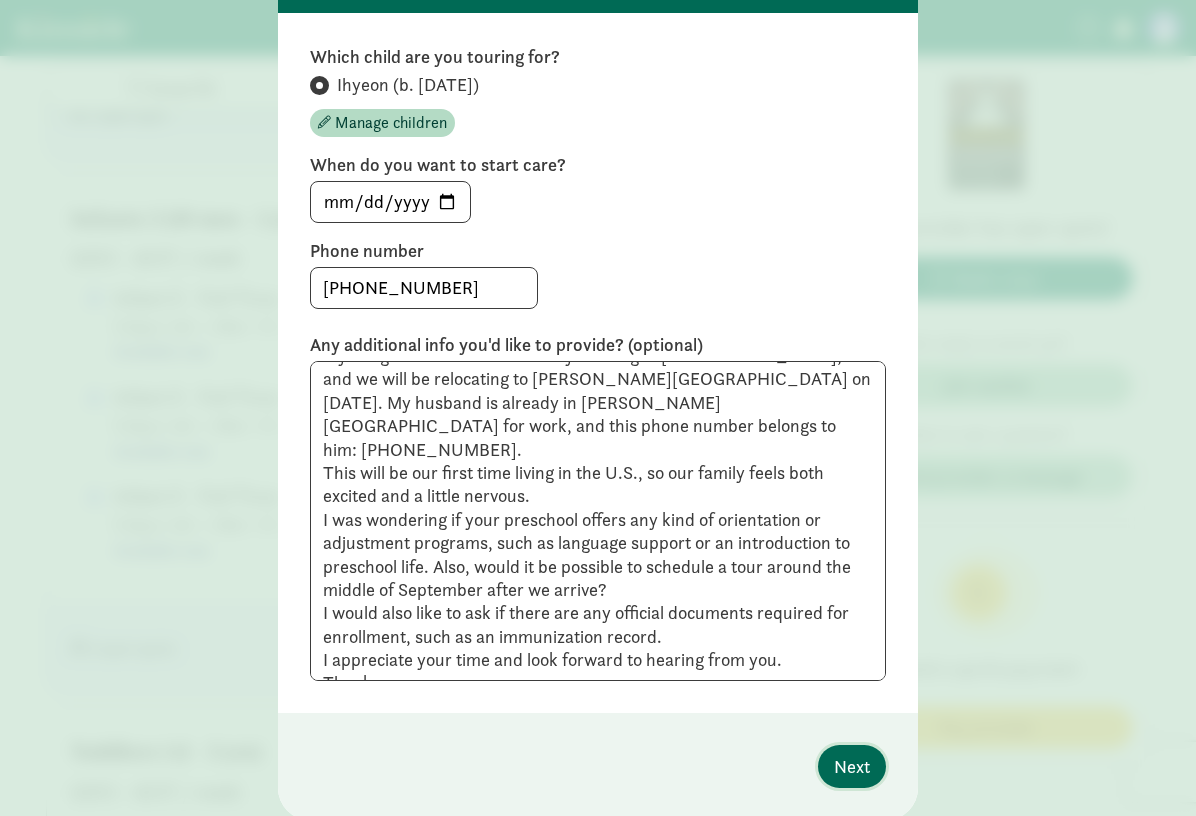 click on "Next" at bounding box center (852, 766) 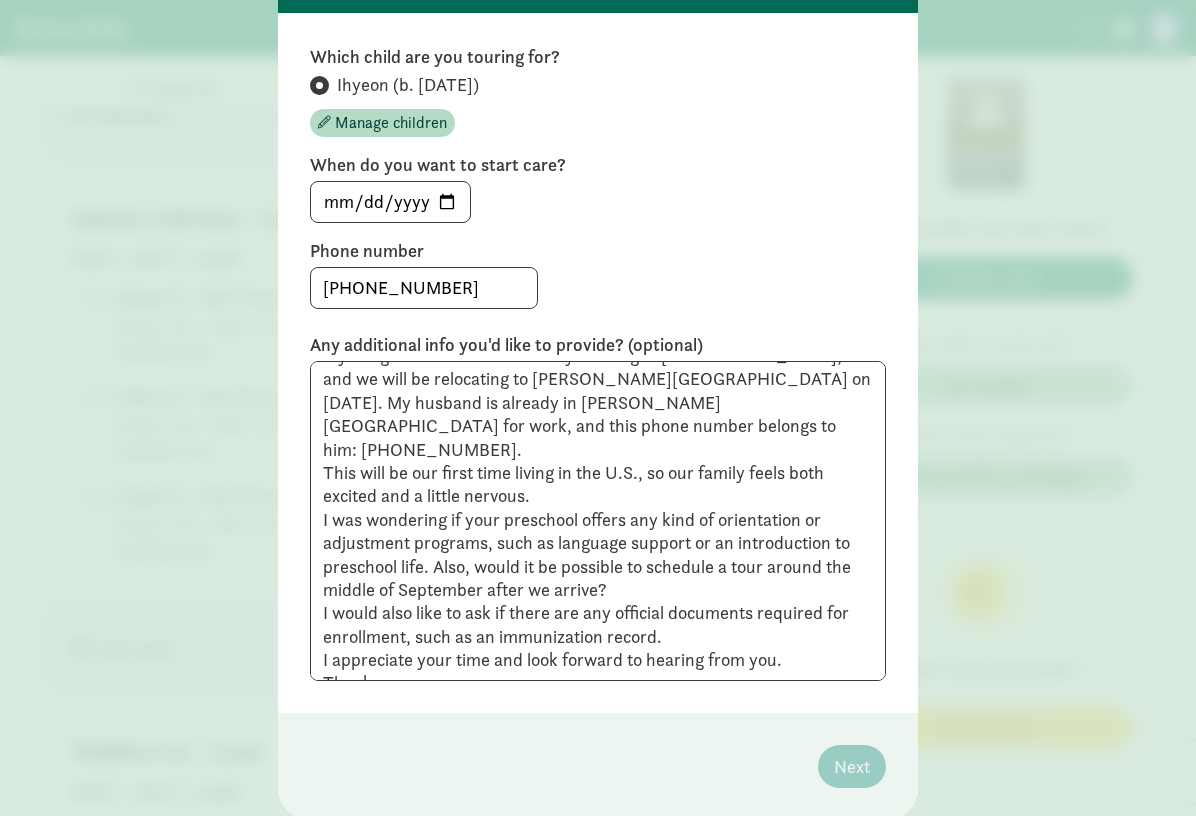 scroll, scrollTop: 0, scrollLeft: 0, axis: both 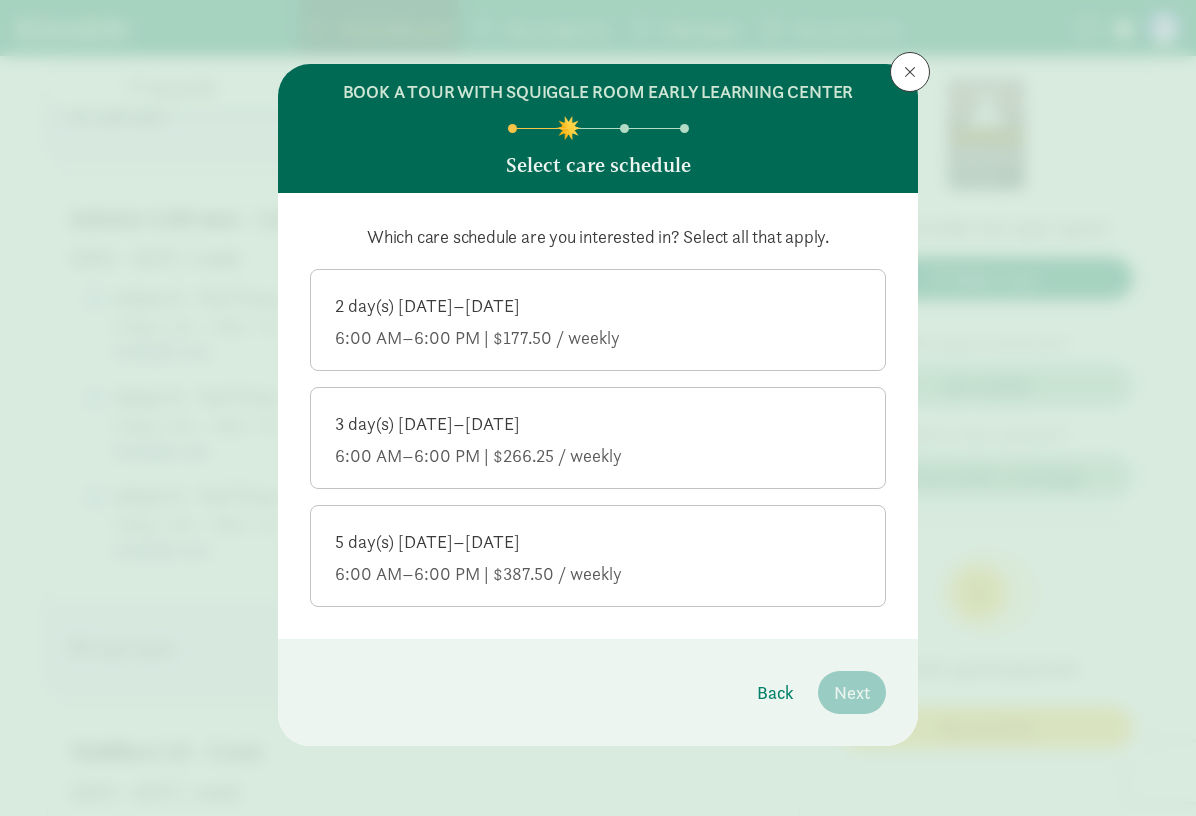 click on "5 day(s) Monday–Friday" 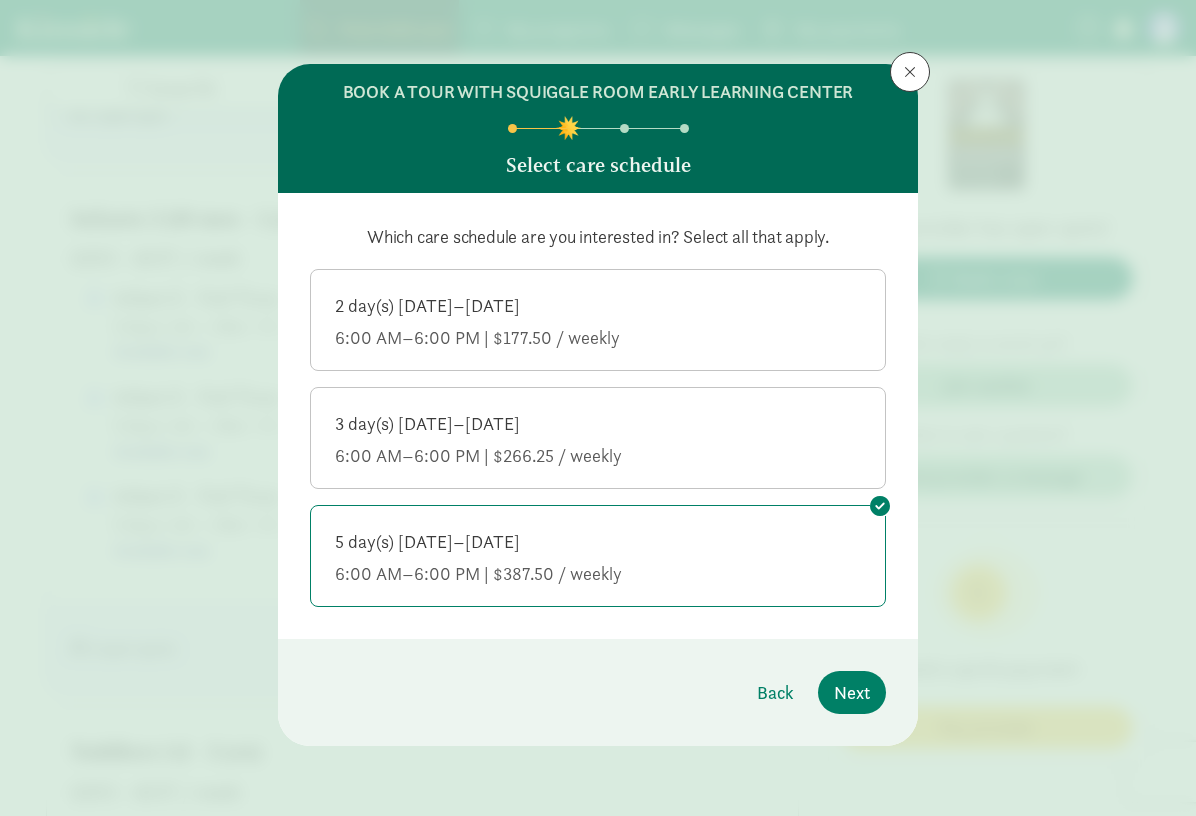 click on "6:00 AM–6:00 PM | $266.25 / weekly" 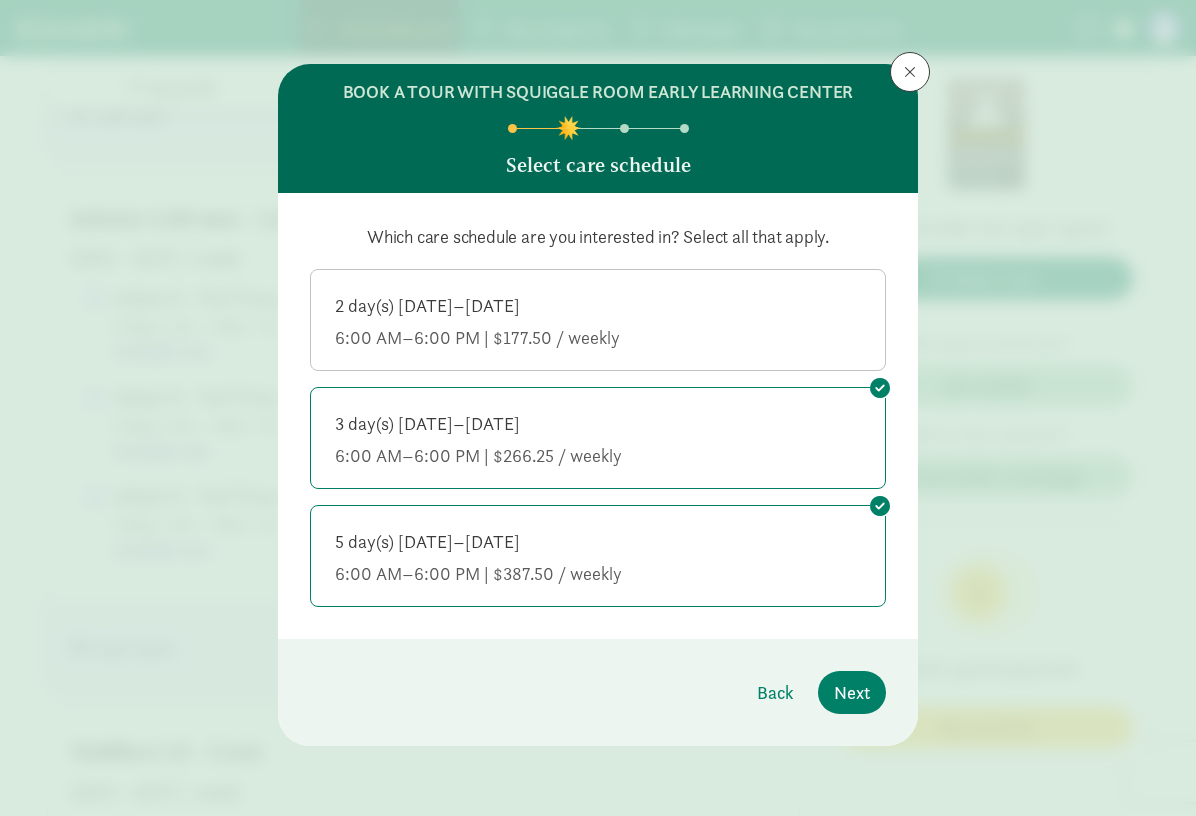 click on "6:00 AM–6:00 PM | $266.25 / weekly" 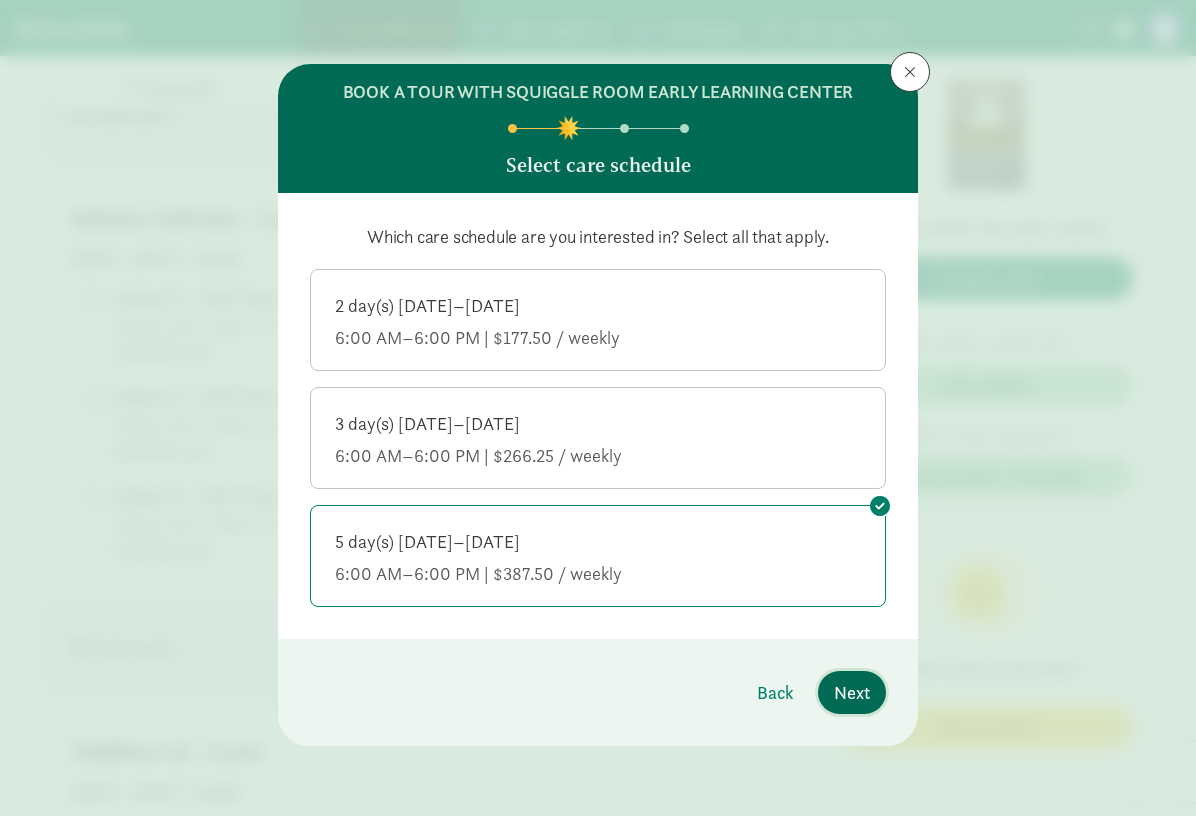 click on "Next" at bounding box center [852, 692] 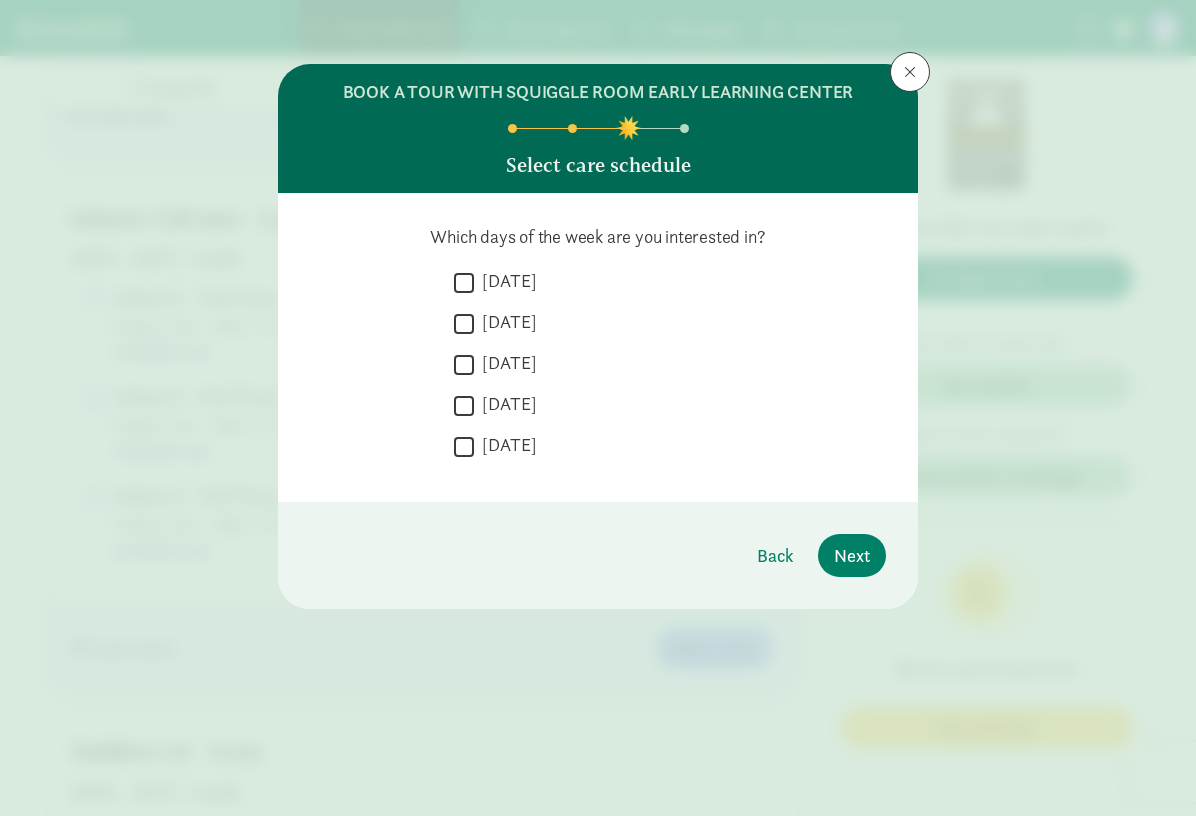 click on "Monday" at bounding box center [464, 282] 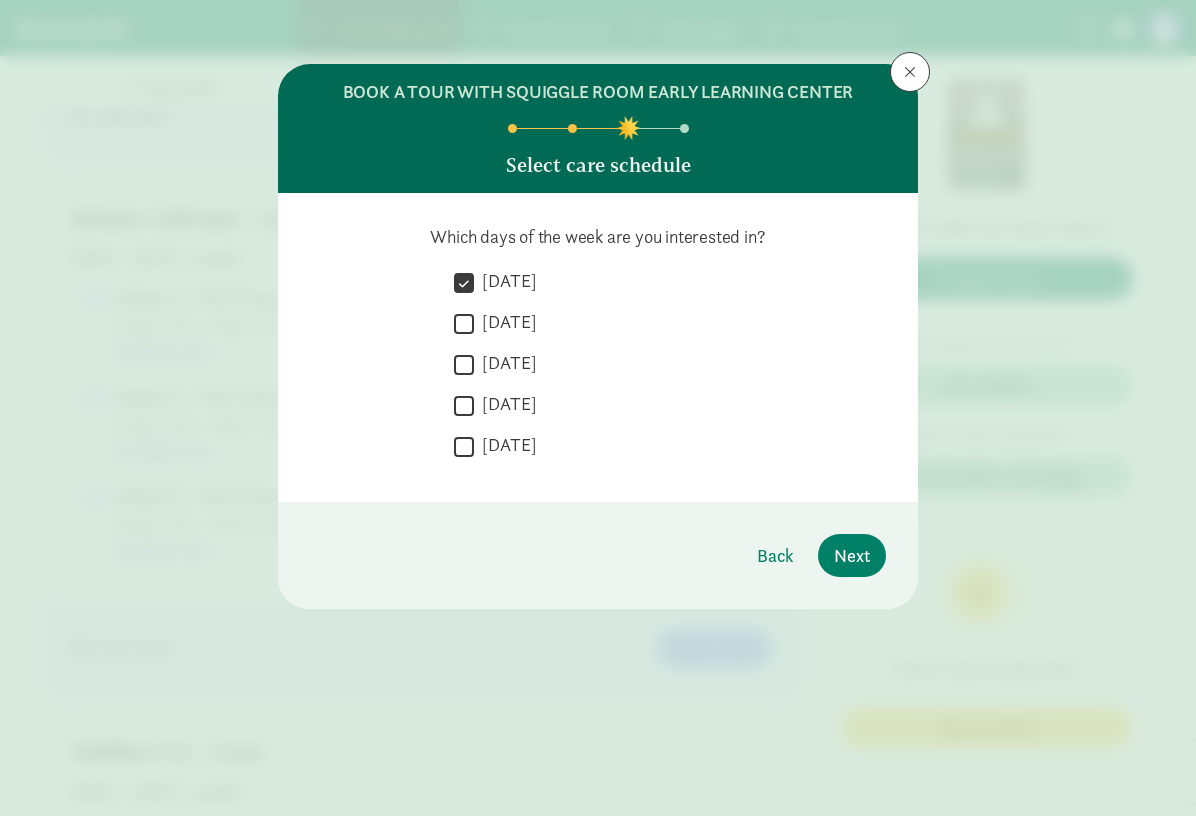click on "Tuesday" at bounding box center [464, 323] 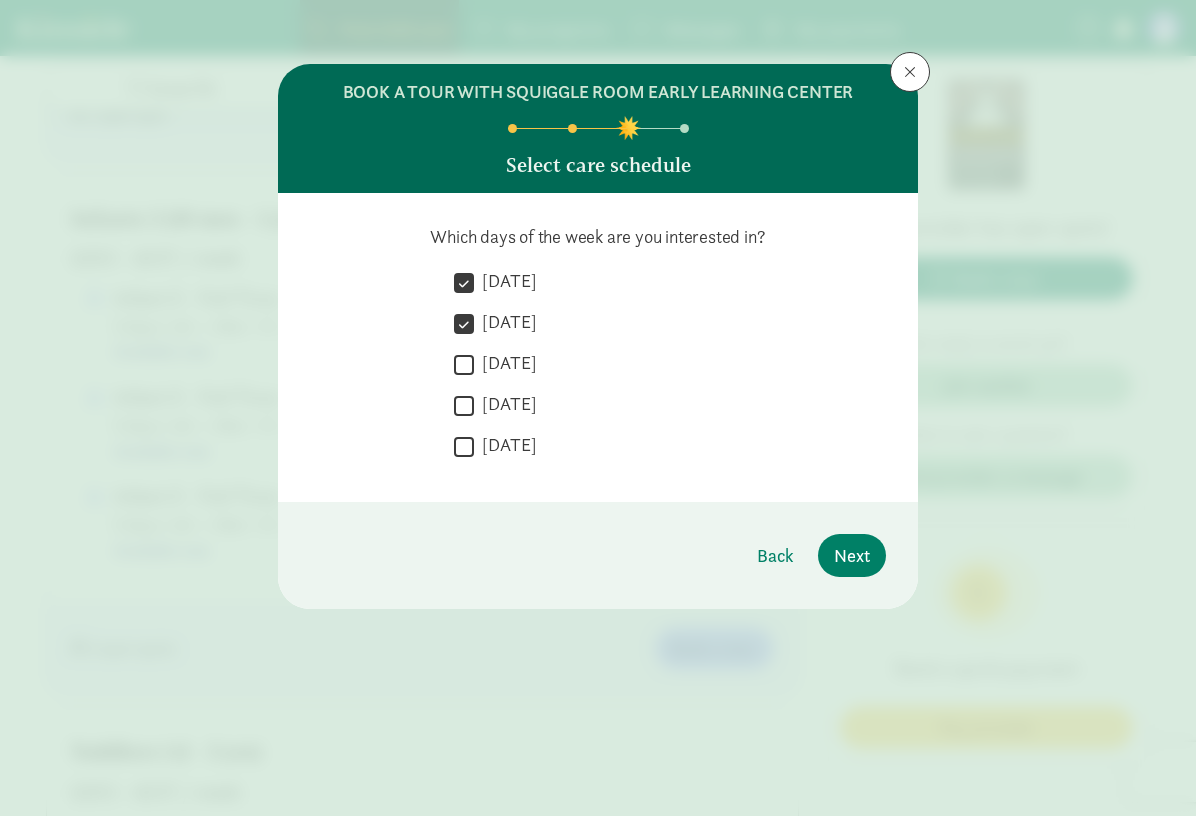 click on "Wednesday" at bounding box center [464, 364] 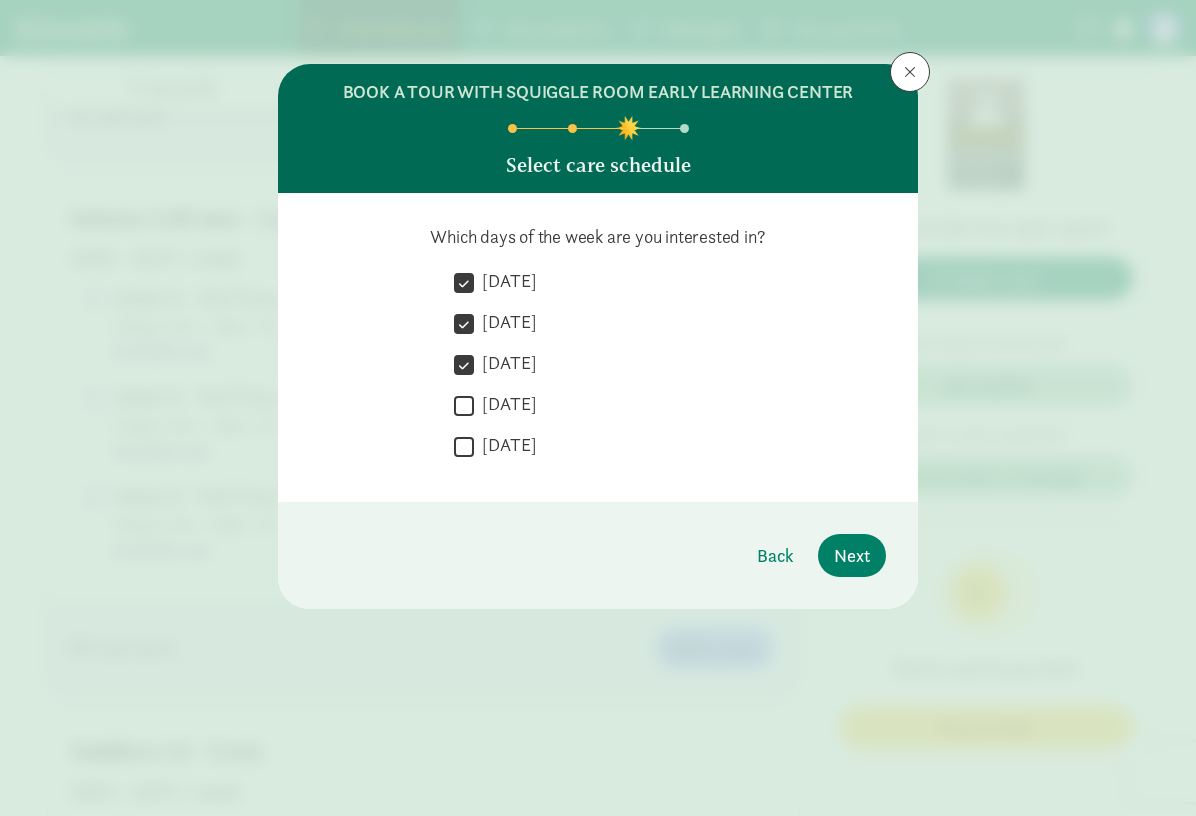 drag, startPoint x: 463, startPoint y: 404, endPoint x: 463, endPoint y: 442, distance: 38 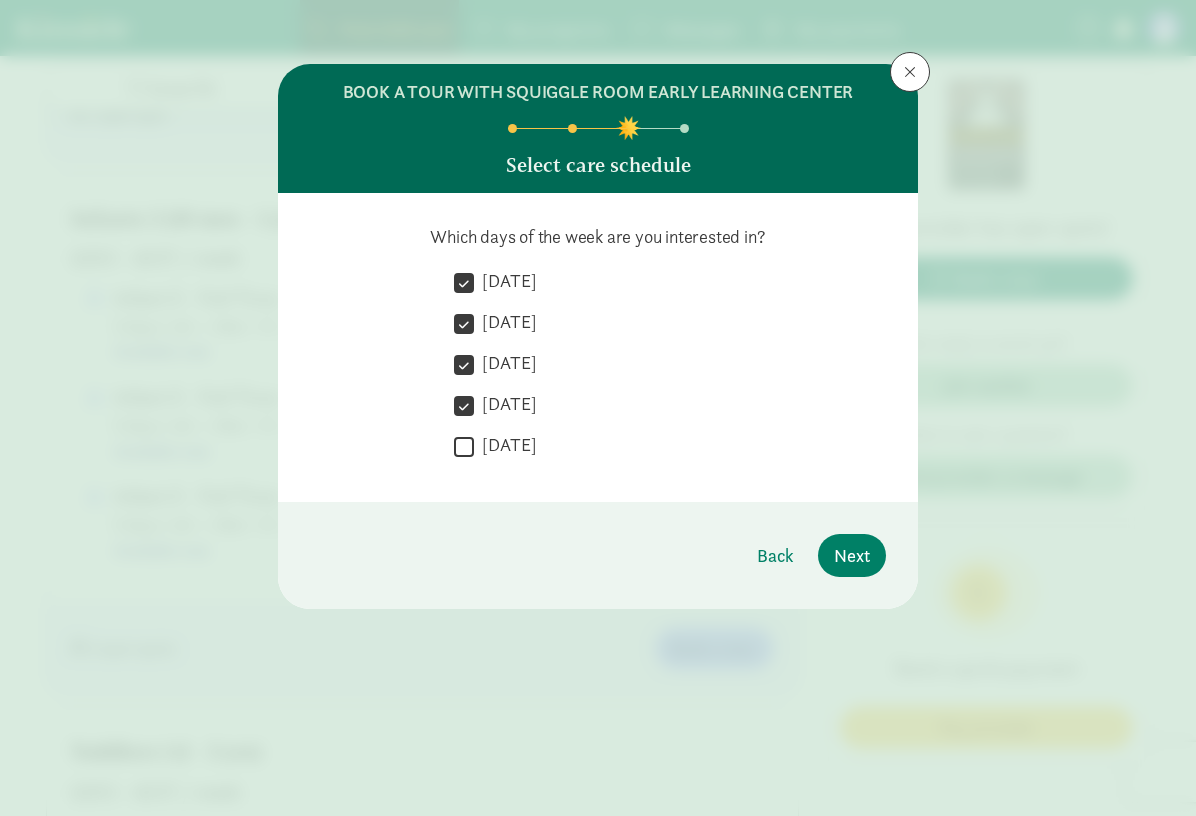 click on "Friday" at bounding box center [464, 446] 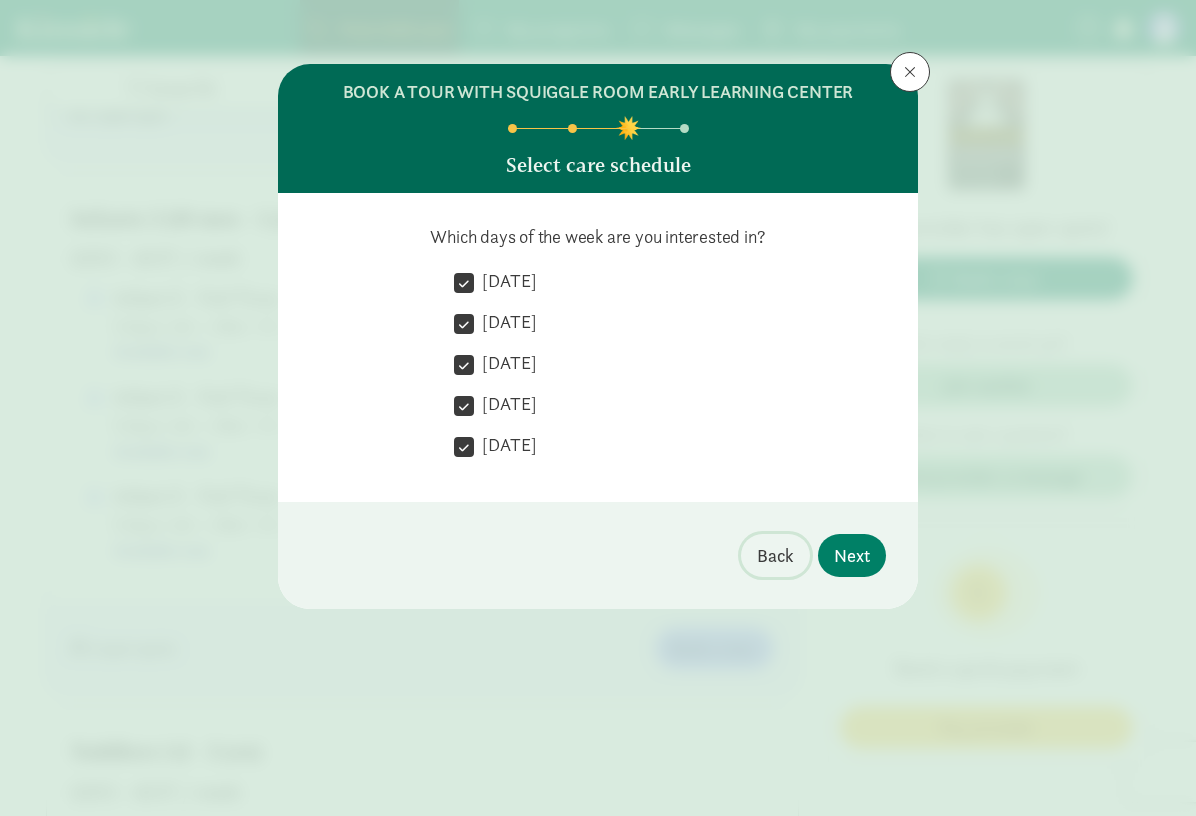 click on "Back" at bounding box center (775, 555) 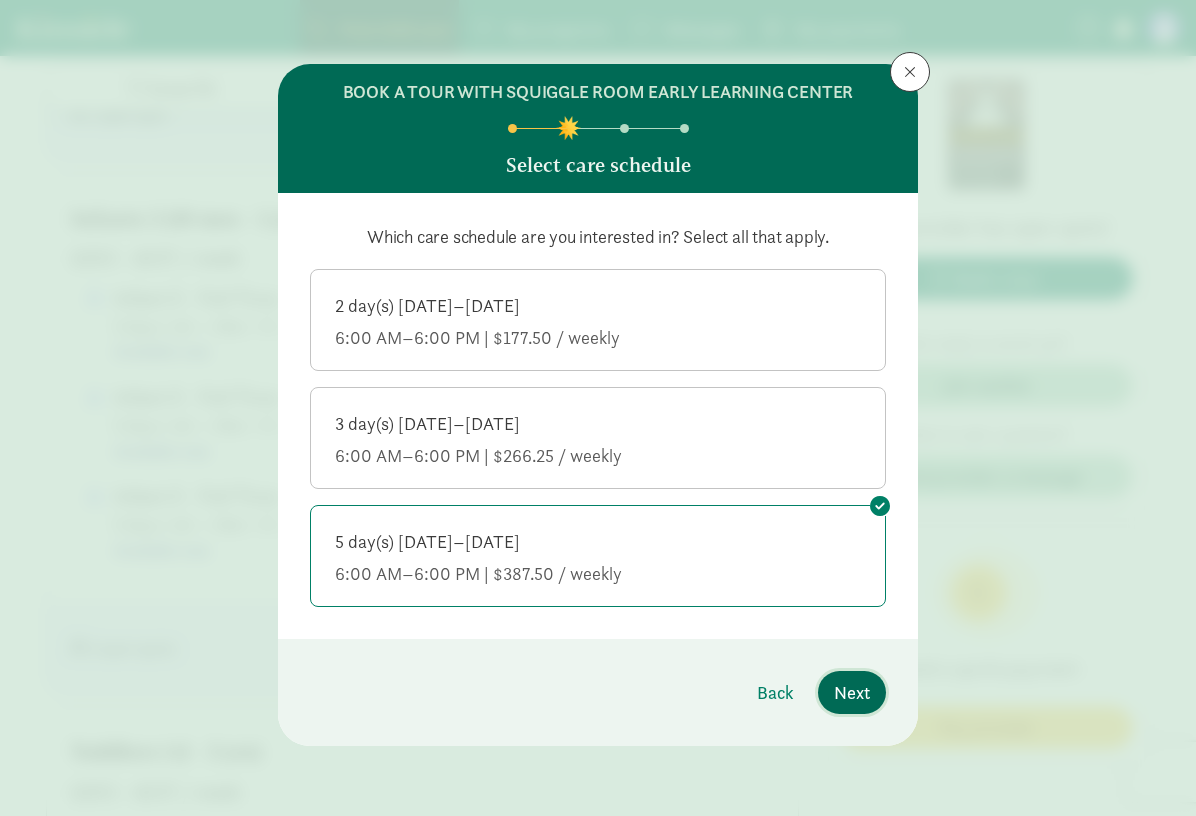 click on "Next" at bounding box center [852, 692] 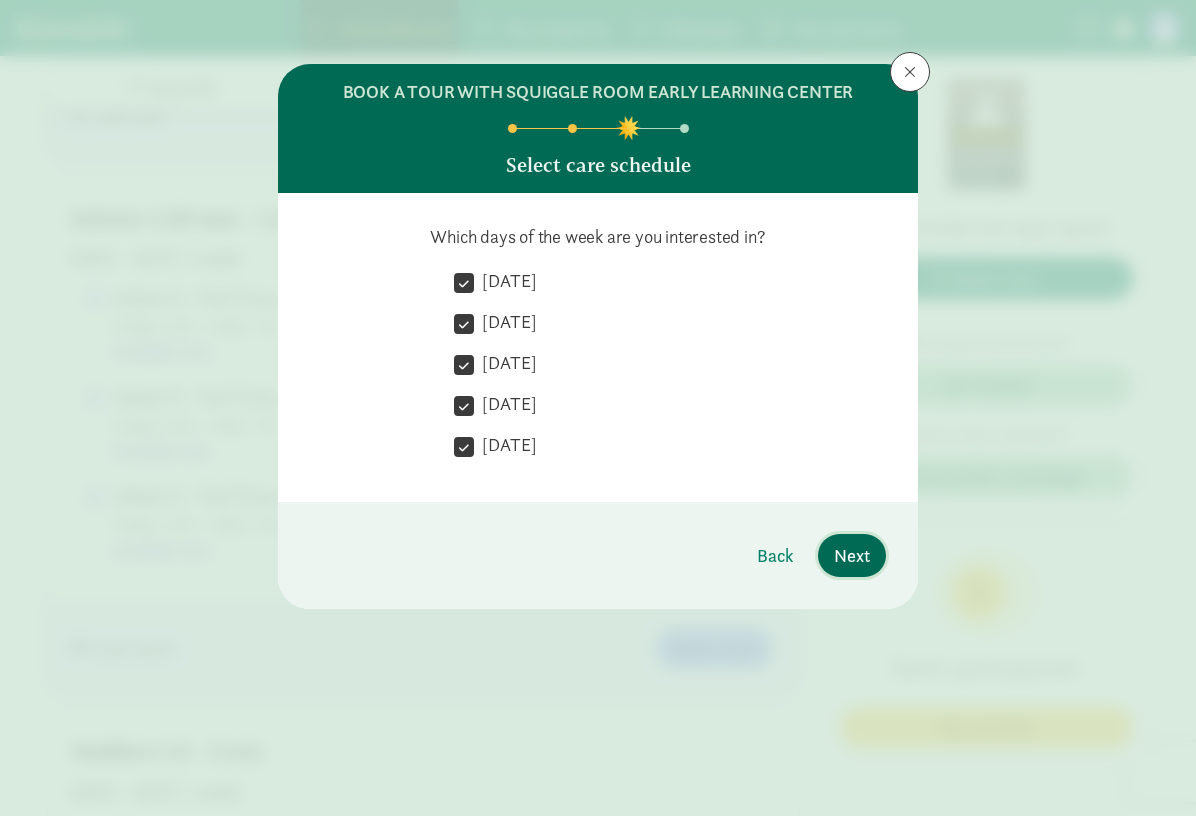 click on "Next" at bounding box center [852, 555] 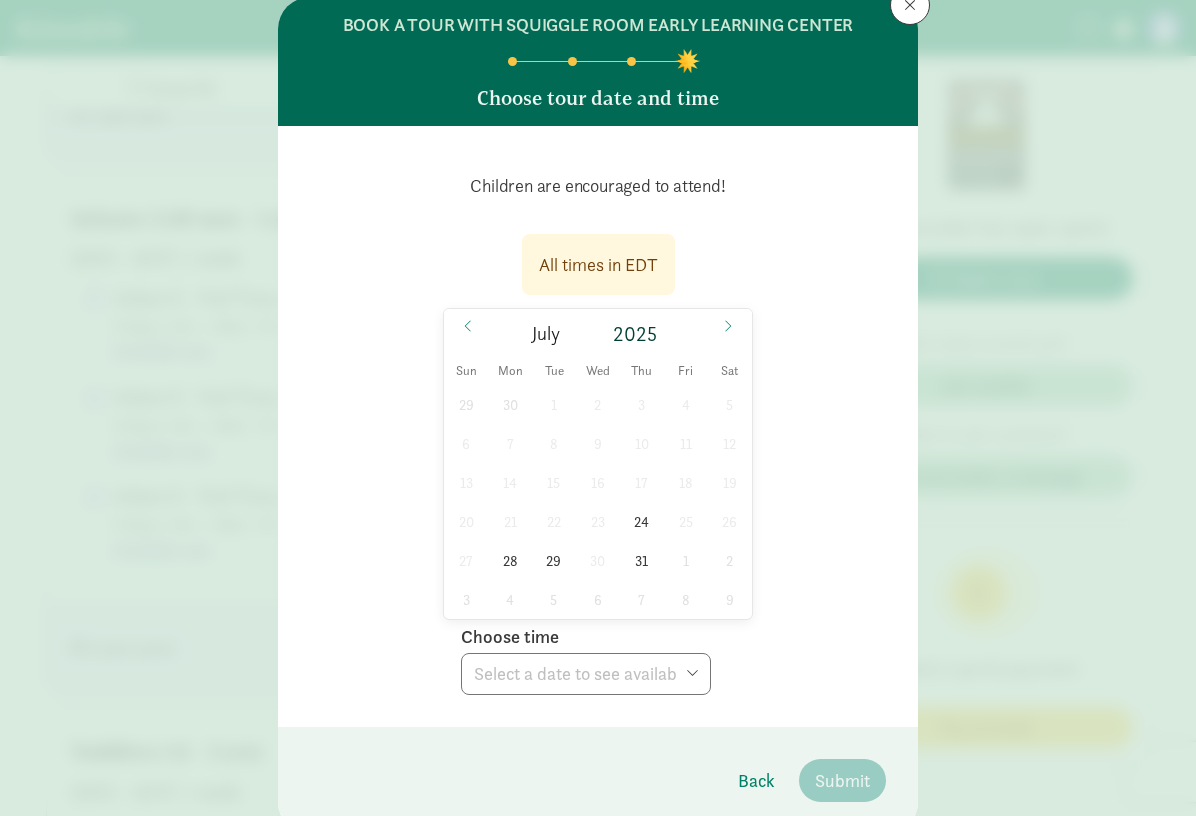 scroll, scrollTop: 70, scrollLeft: 0, axis: vertical 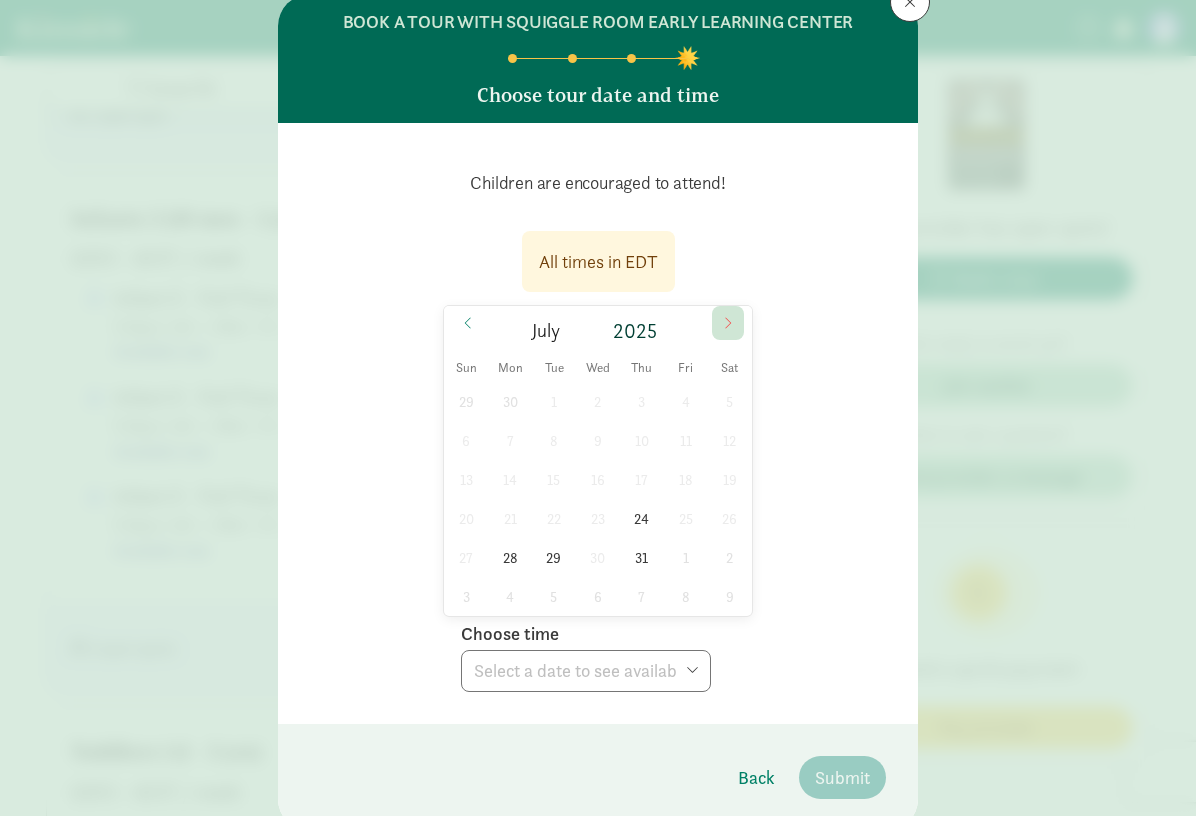 click 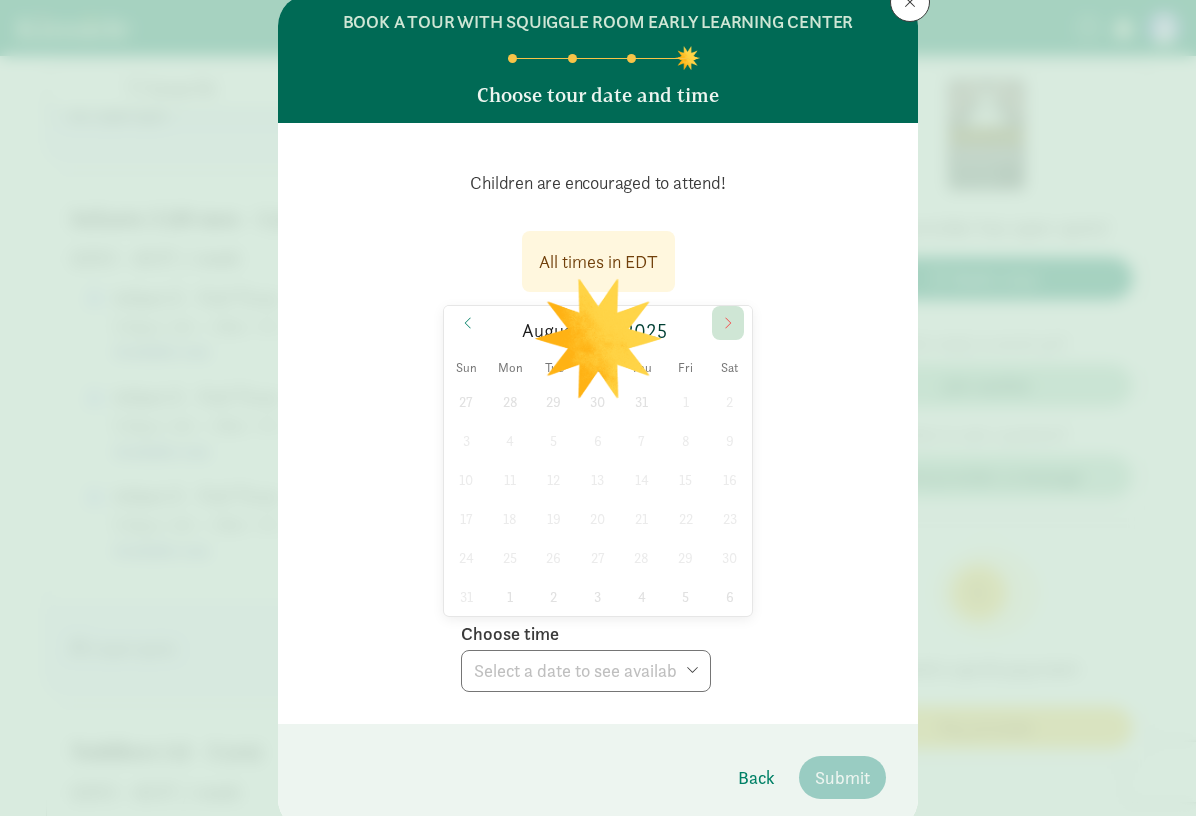 click 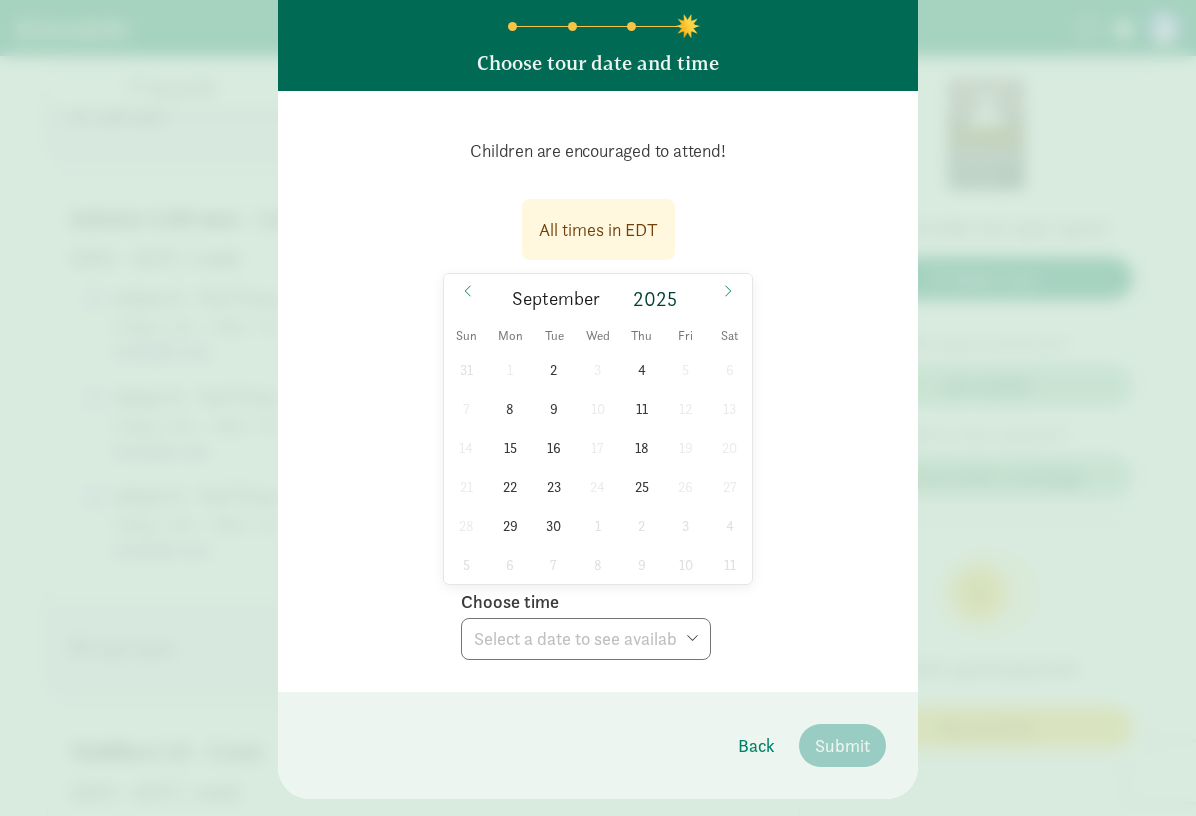 scroll, scrollTop: 117, scrollLeft: 0, axis: vertical 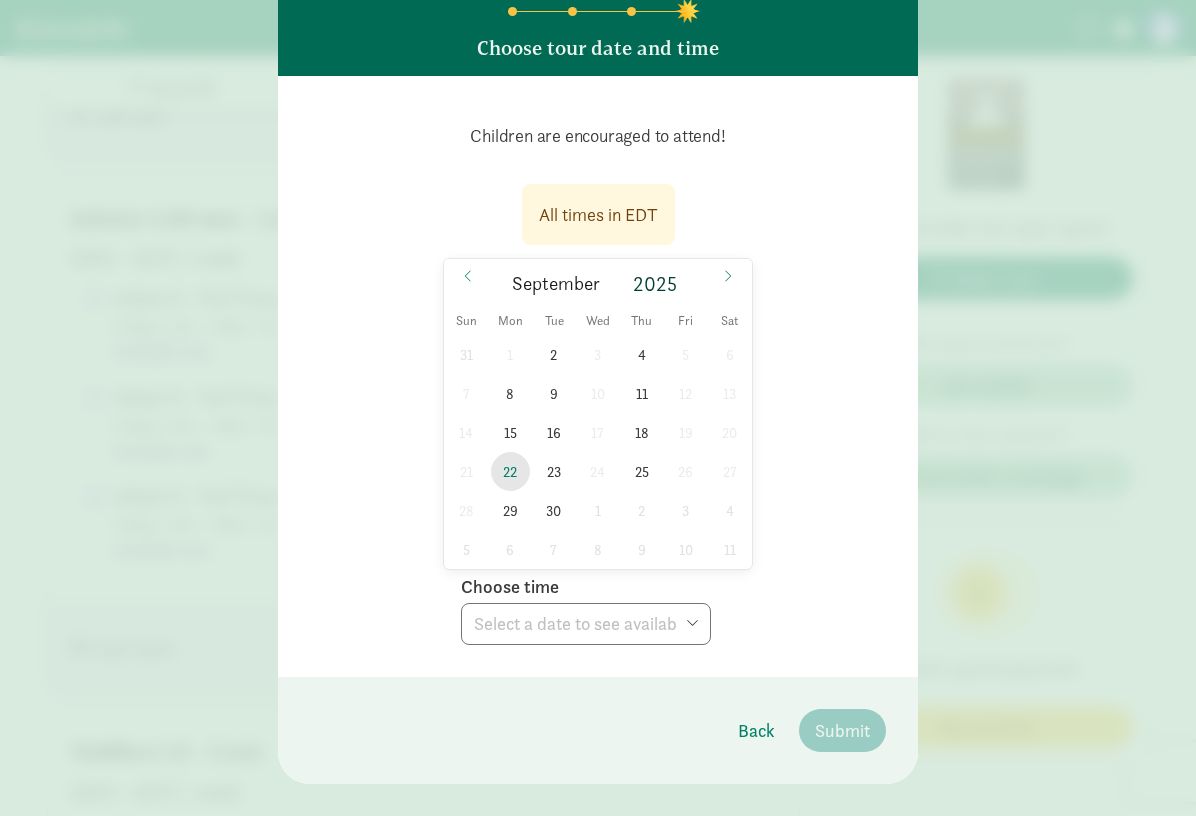 click on "22" at bounding box center [510, 471] 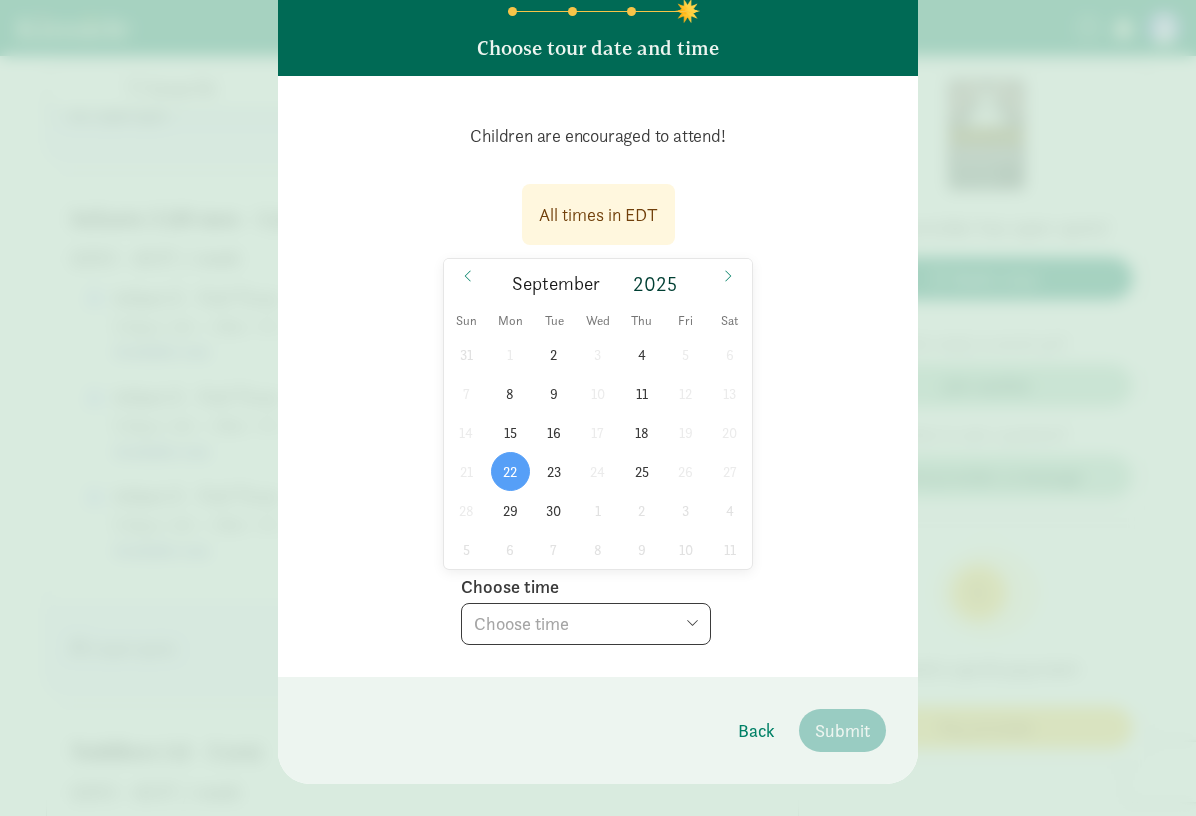 click on "Choose time   05:00 PM  05:30 PM" at bounding box center (586, 624) 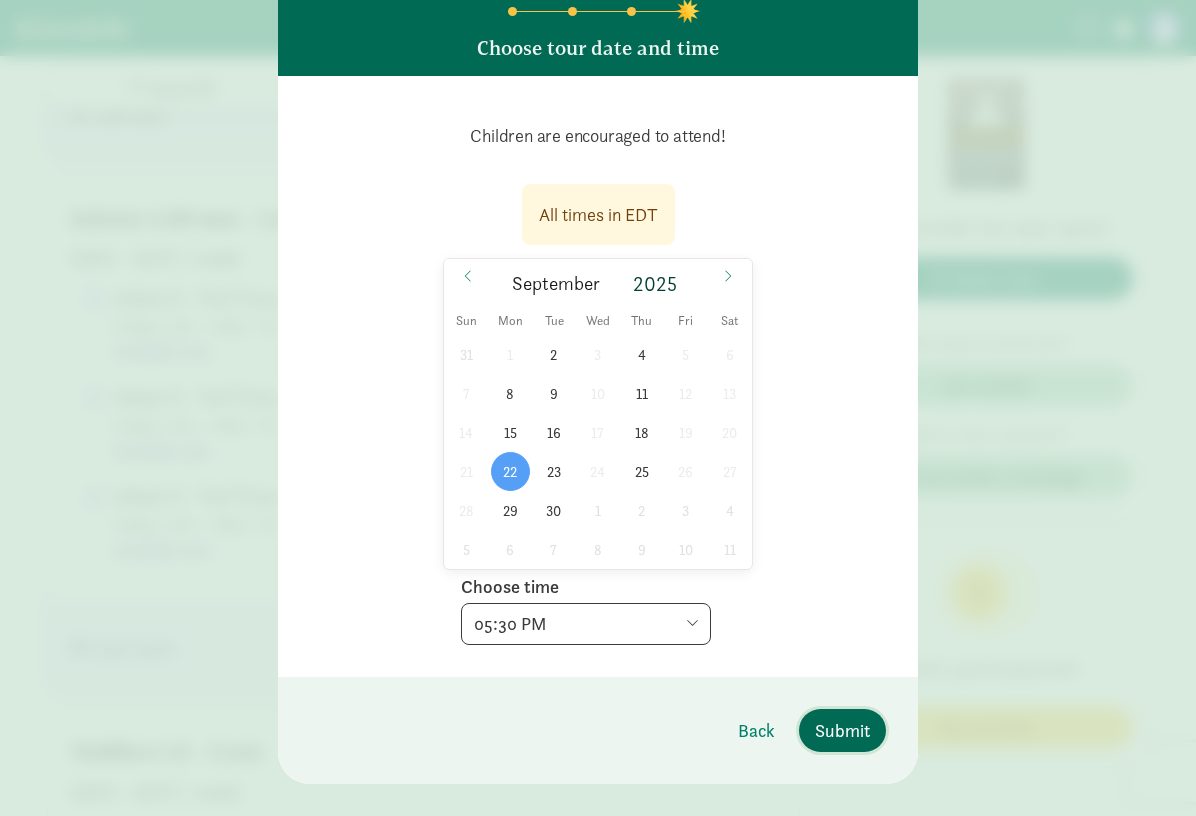 click on "Submit" at bounding box center (842, 730) 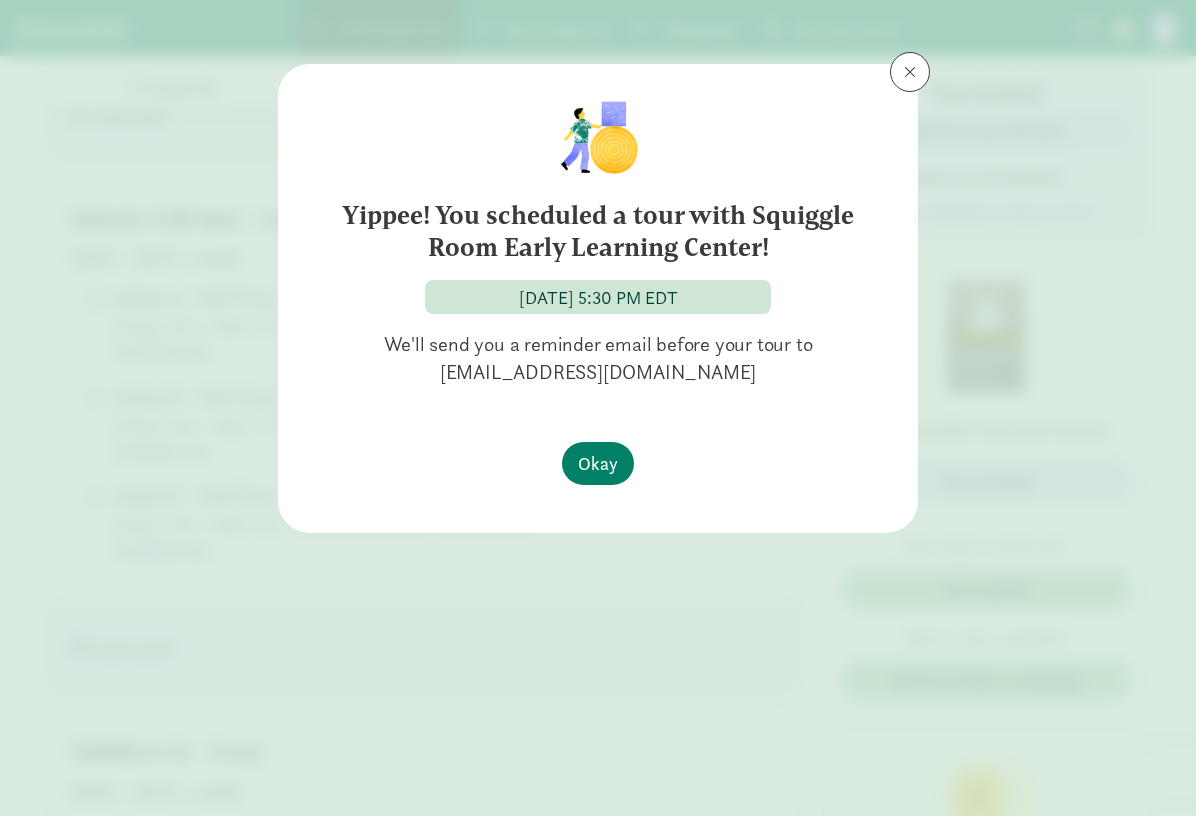 scroll, scrollTop: 0, scrollLeft: 0, axis: both 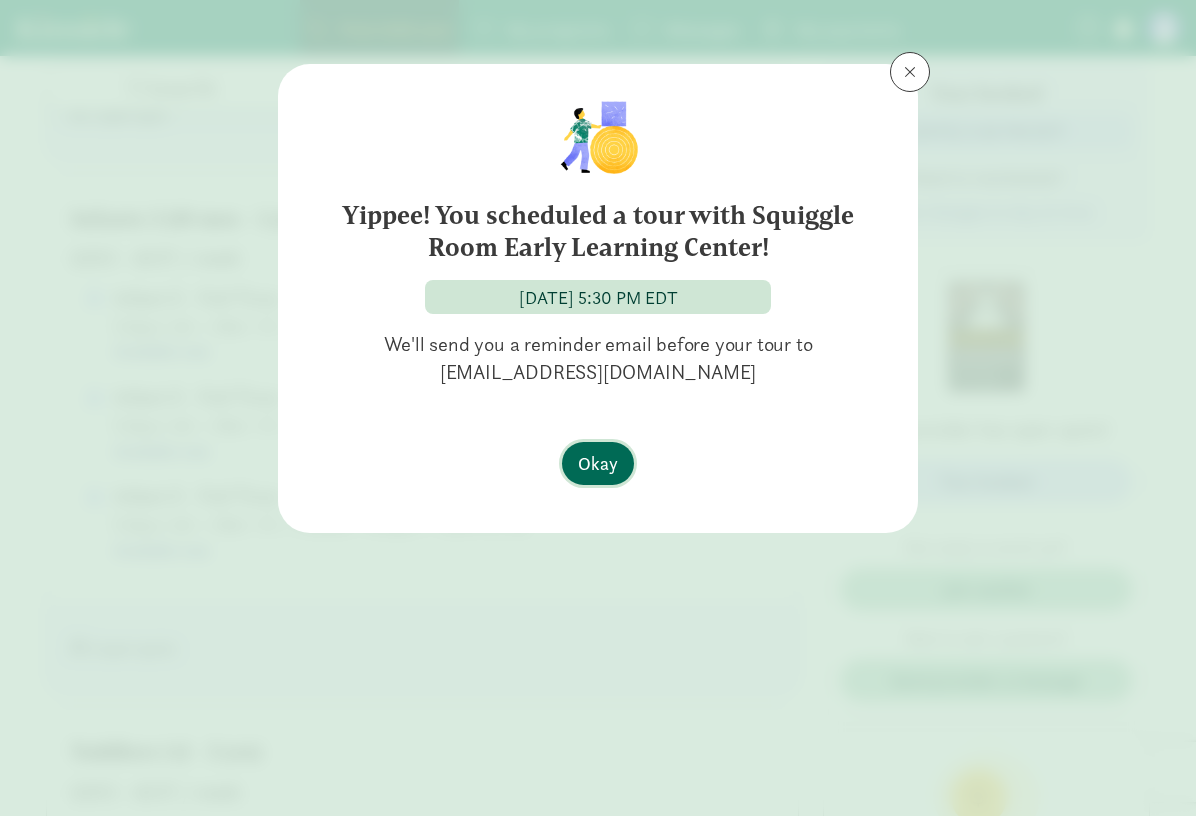 click on "Okay" at bounding box center (598, 463) 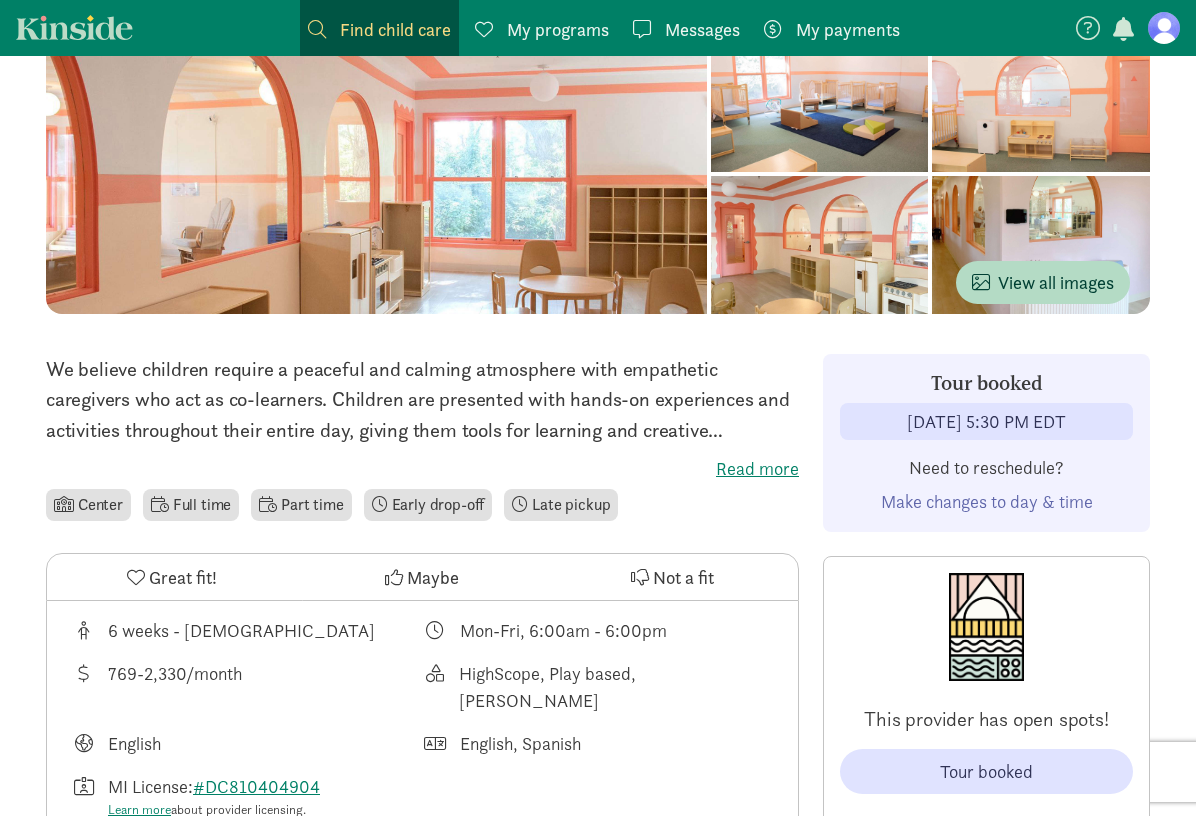 scroll, scrollTop: 47, scrollLeft: 0, axis: vertical 